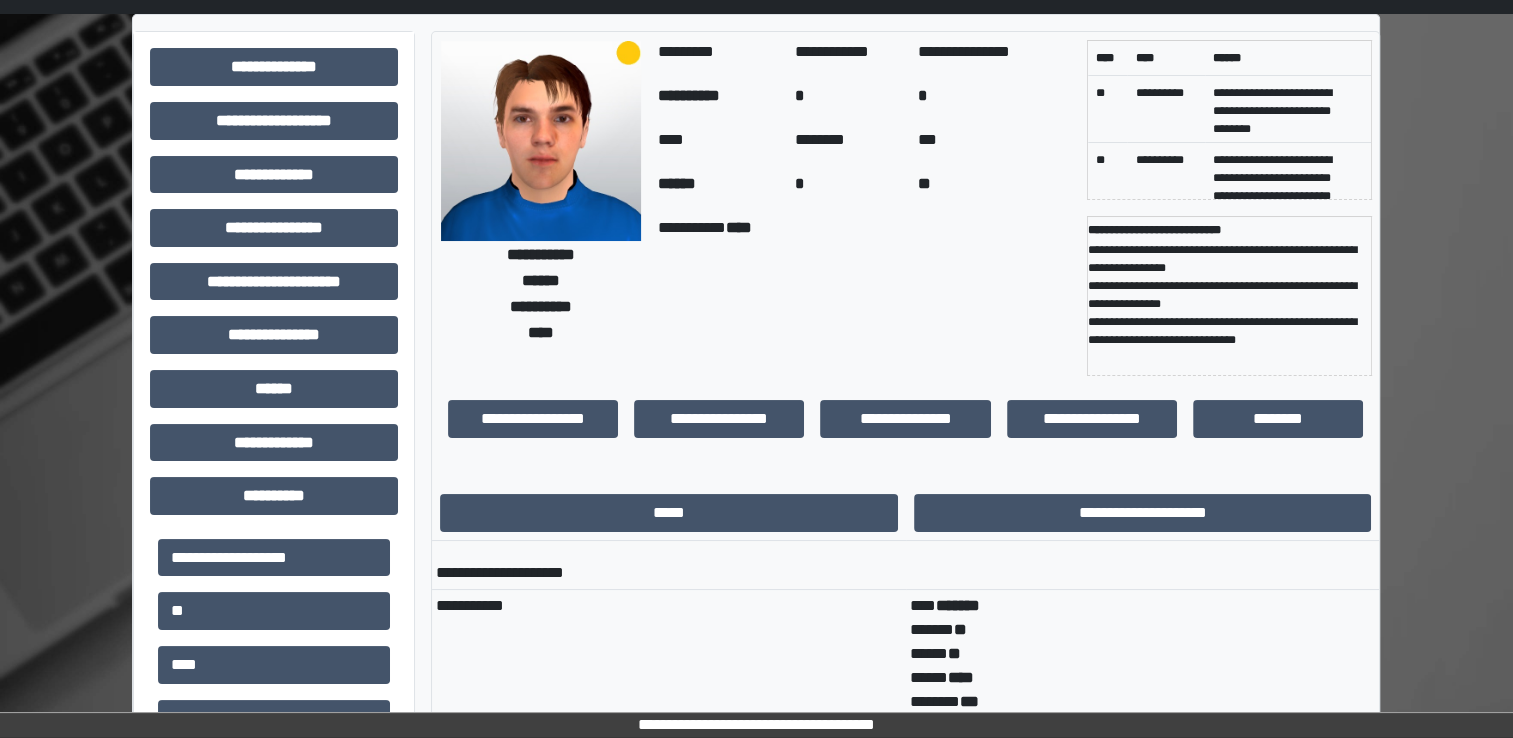 scroll, scrollTop: 0, scrollLeft: 0, axis: both 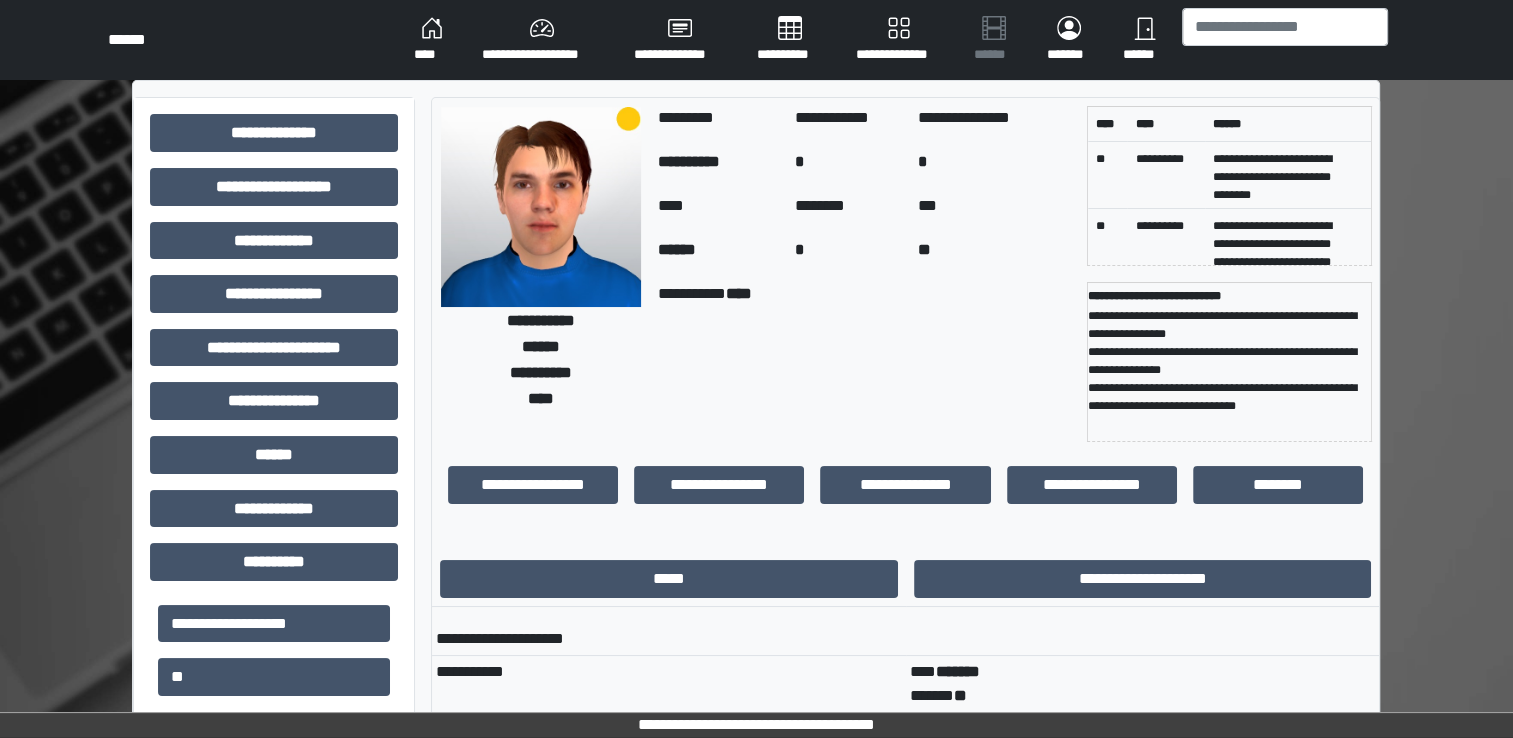 click on "****" at bounding box center (432, 40) 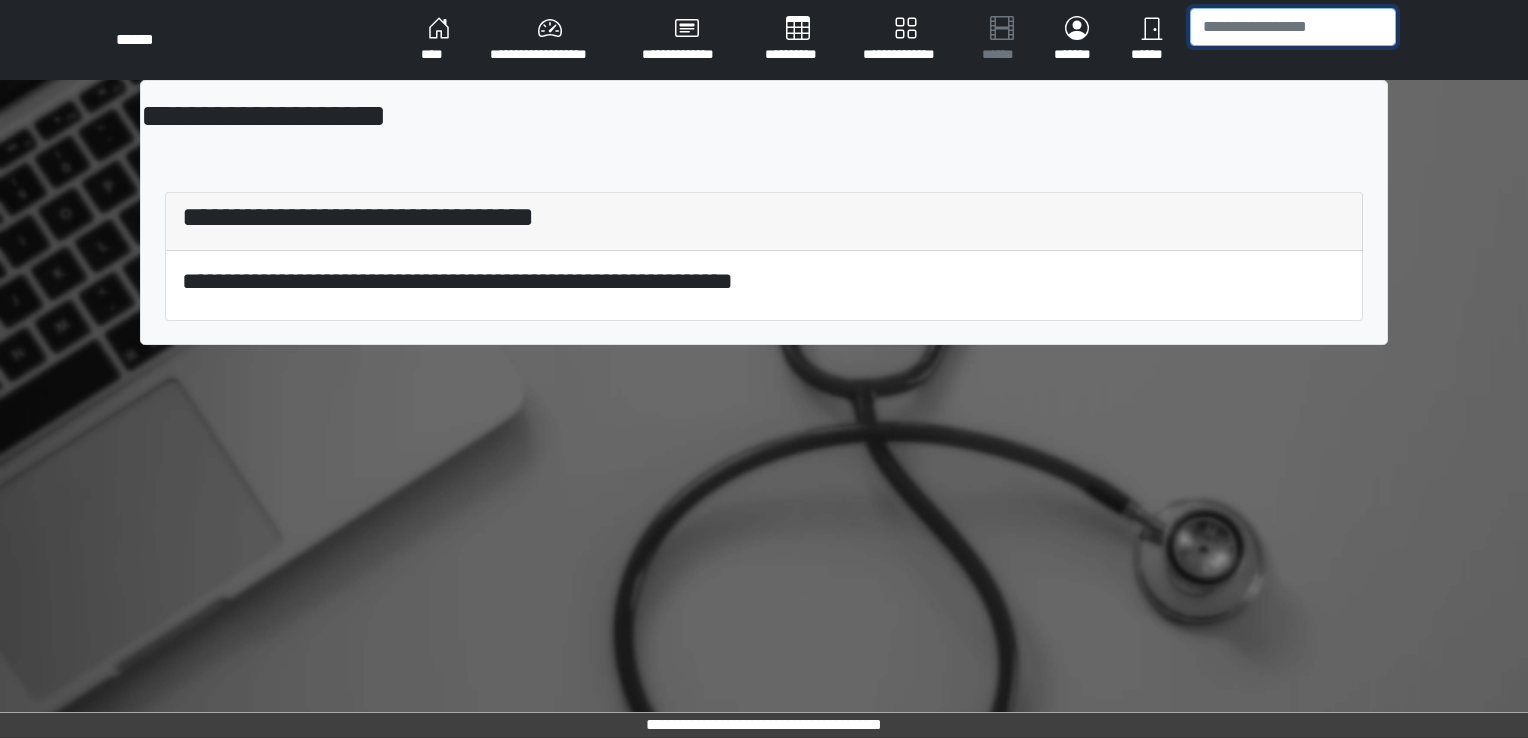 click at bounding box center [1293, 27] 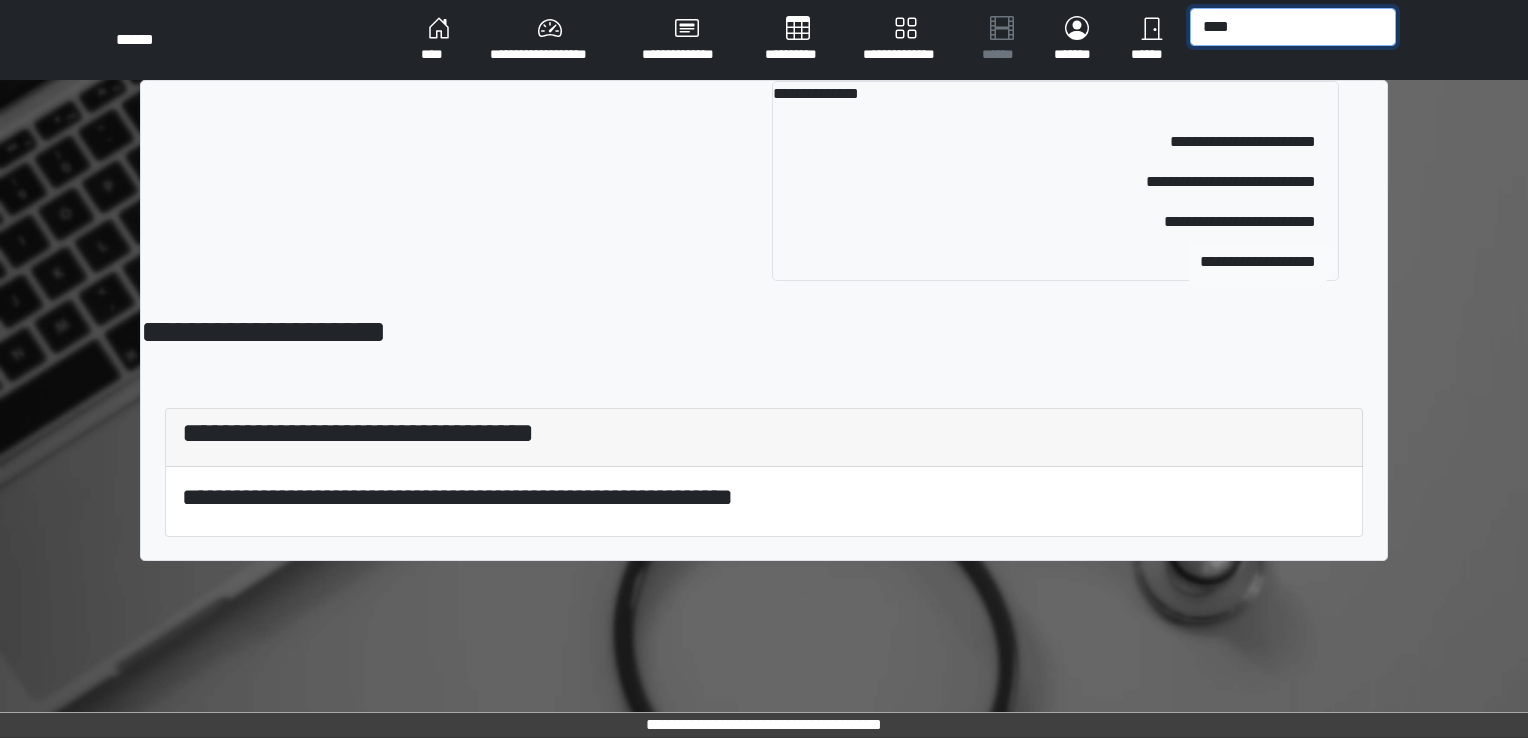 type on "****" 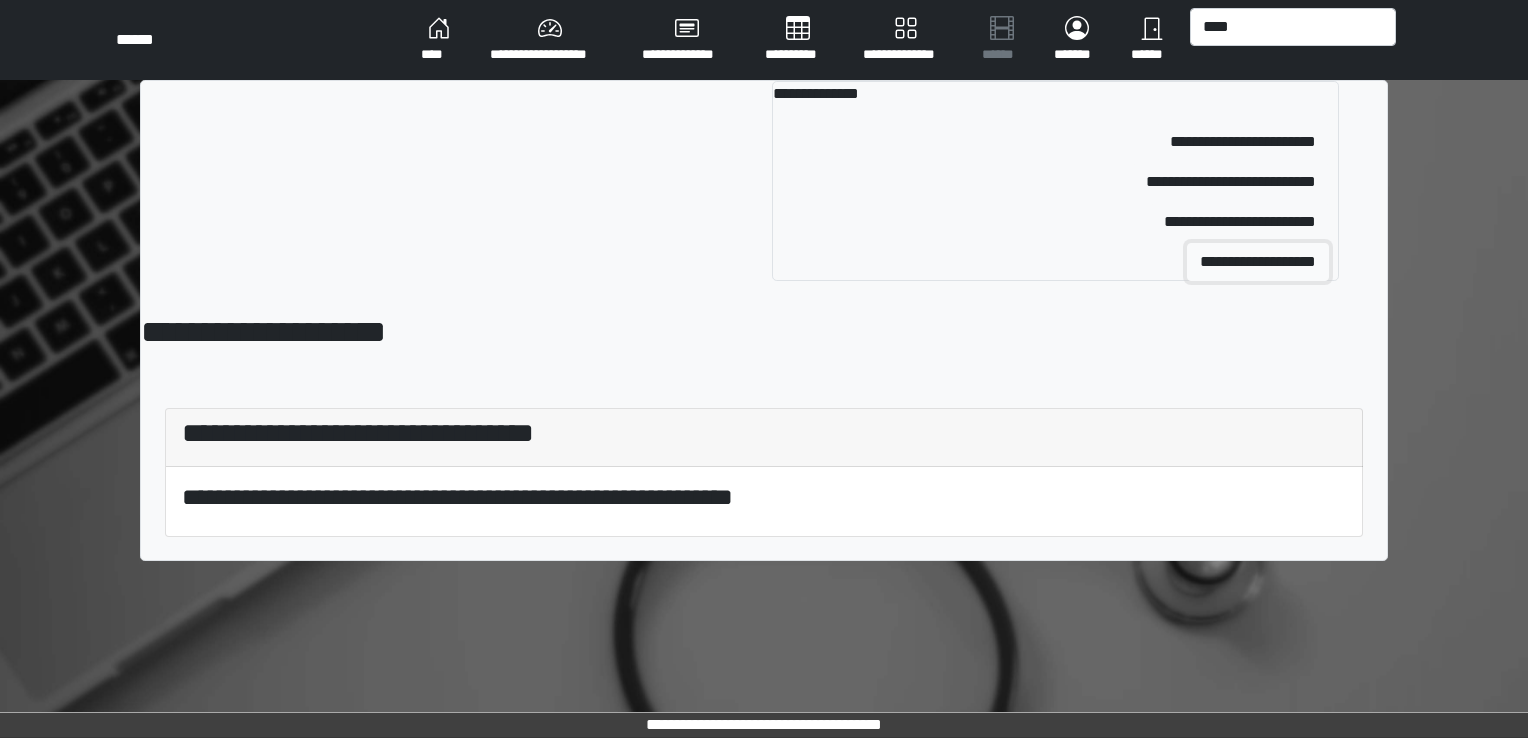 click on "**********" at bounding box center (1258, 262) 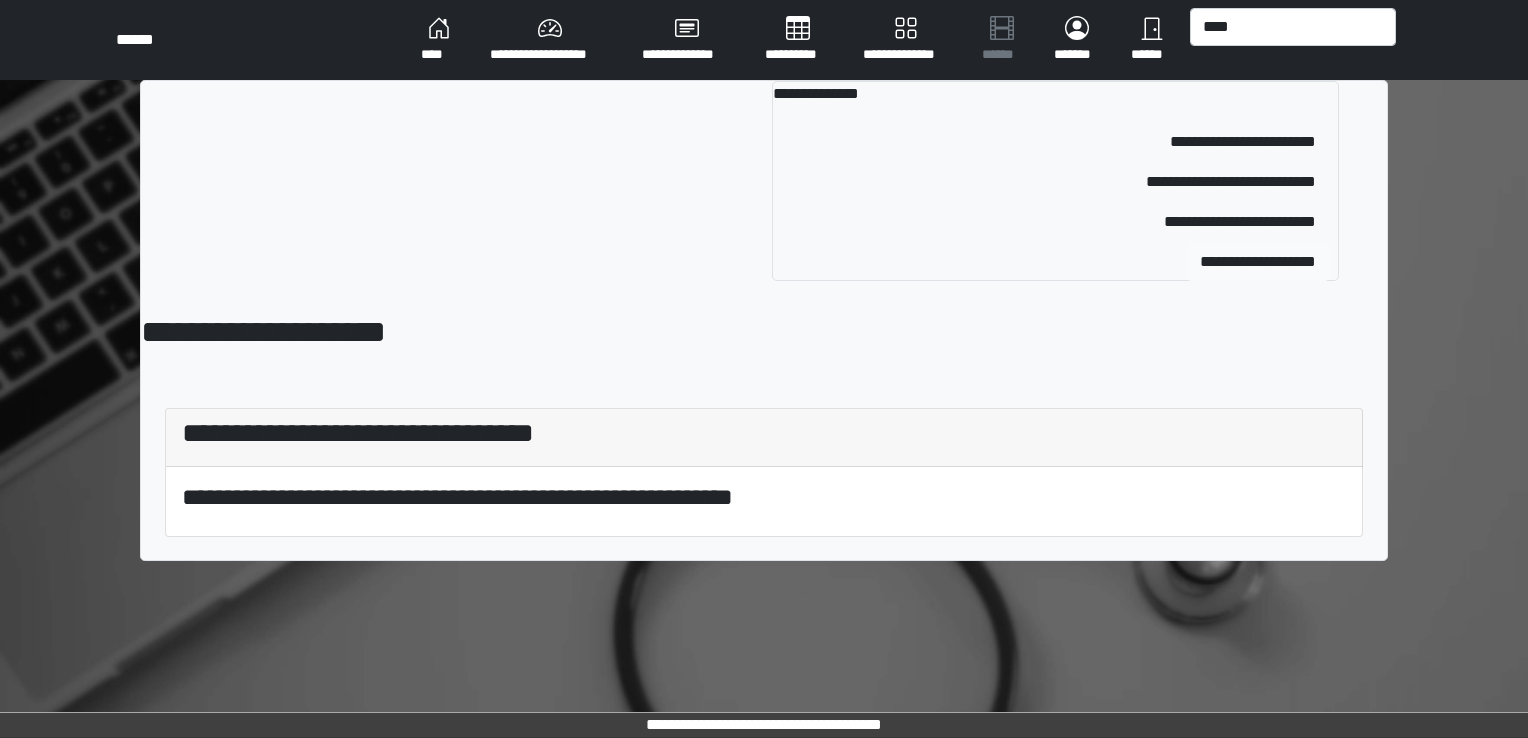 type 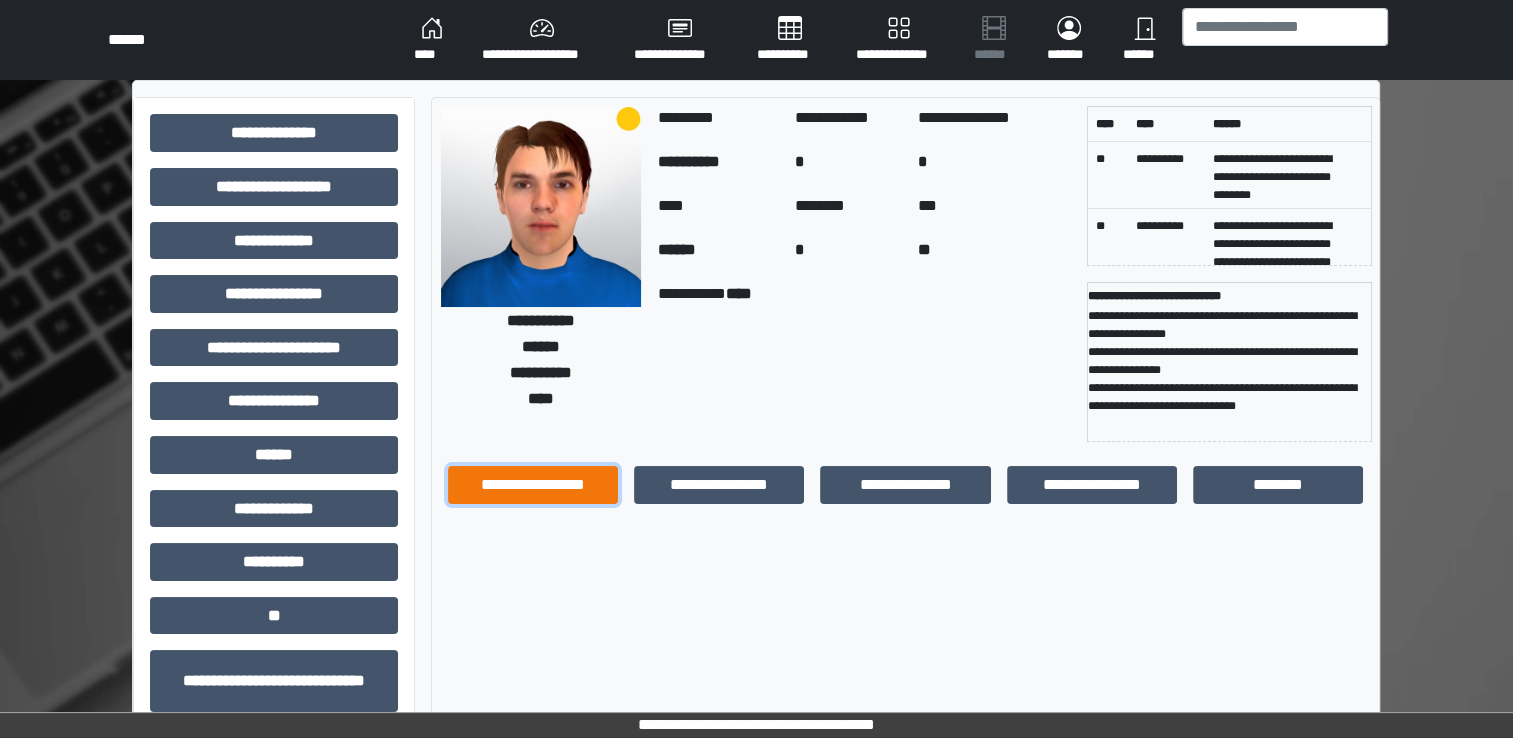 click on "**********" at bounding box center [533, 485] 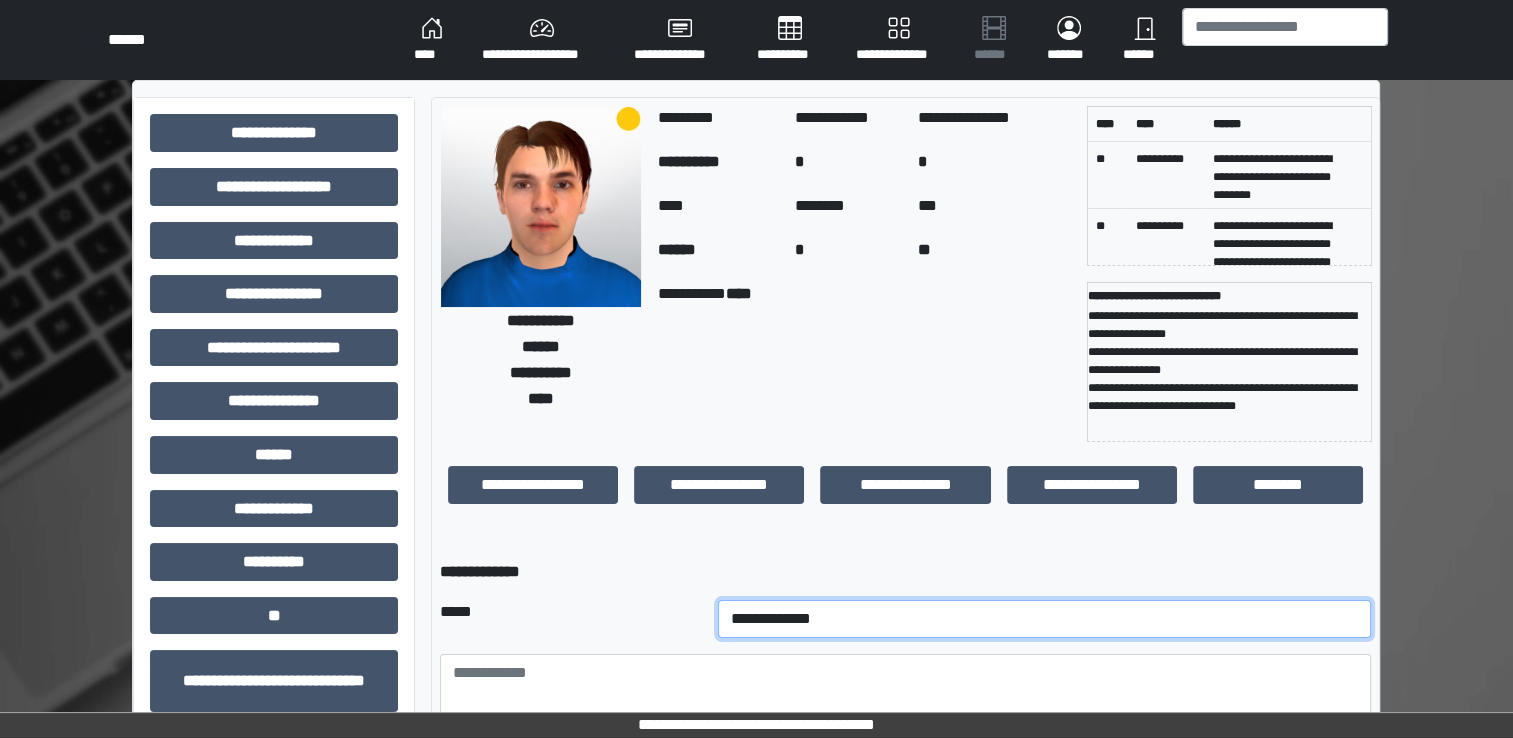 click on "**********" at bounding box center [1045, 619] 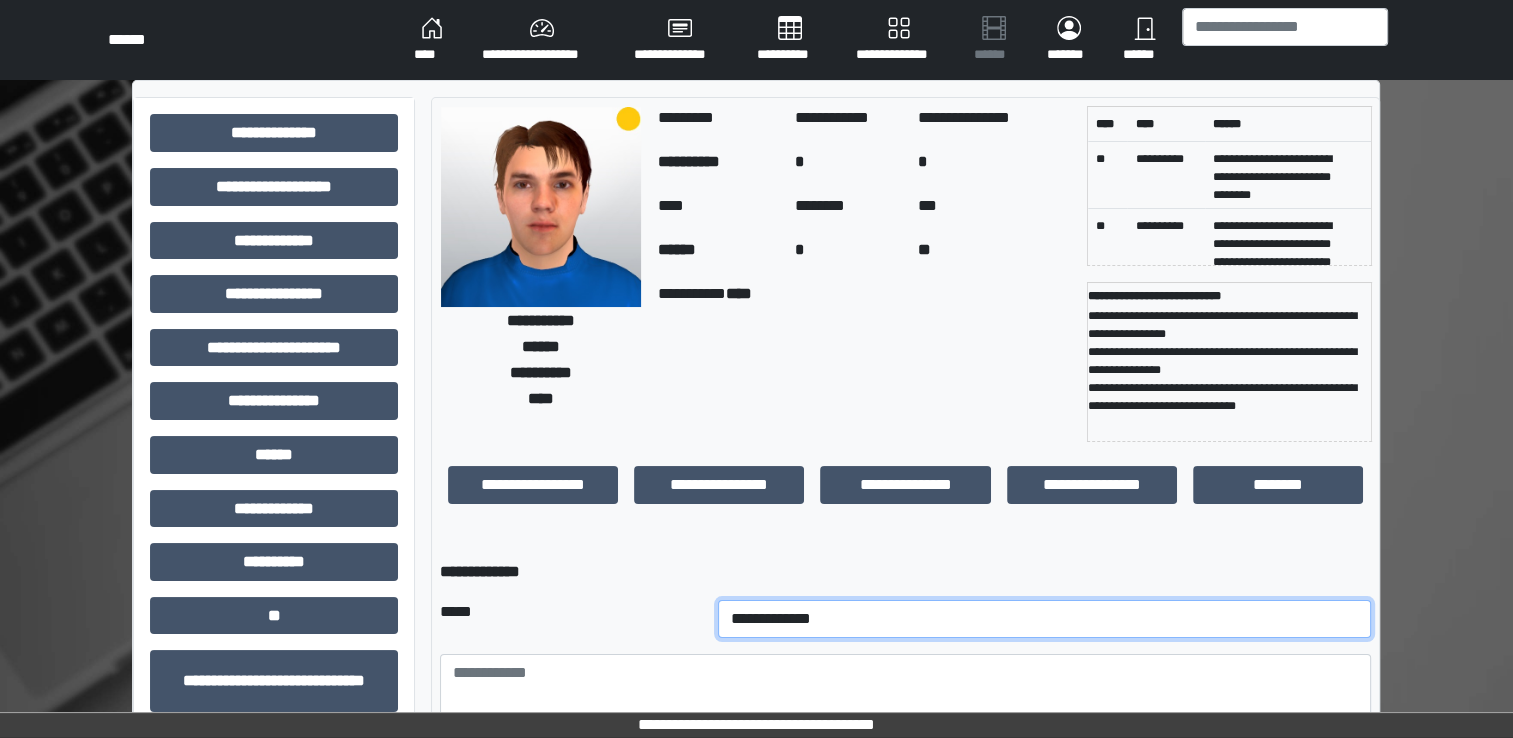 select on "**" 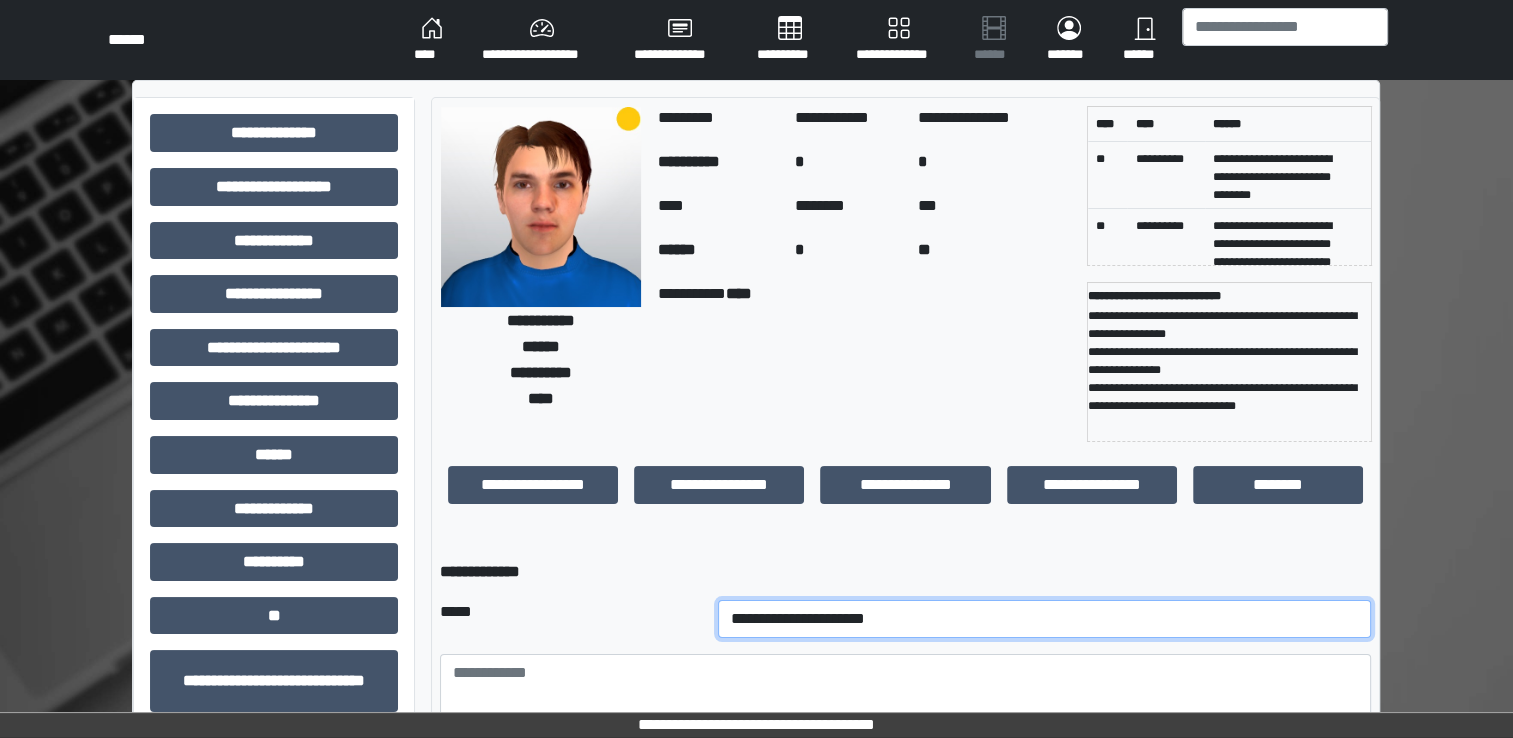 click on "**********" at bounding box center (1045, 619) 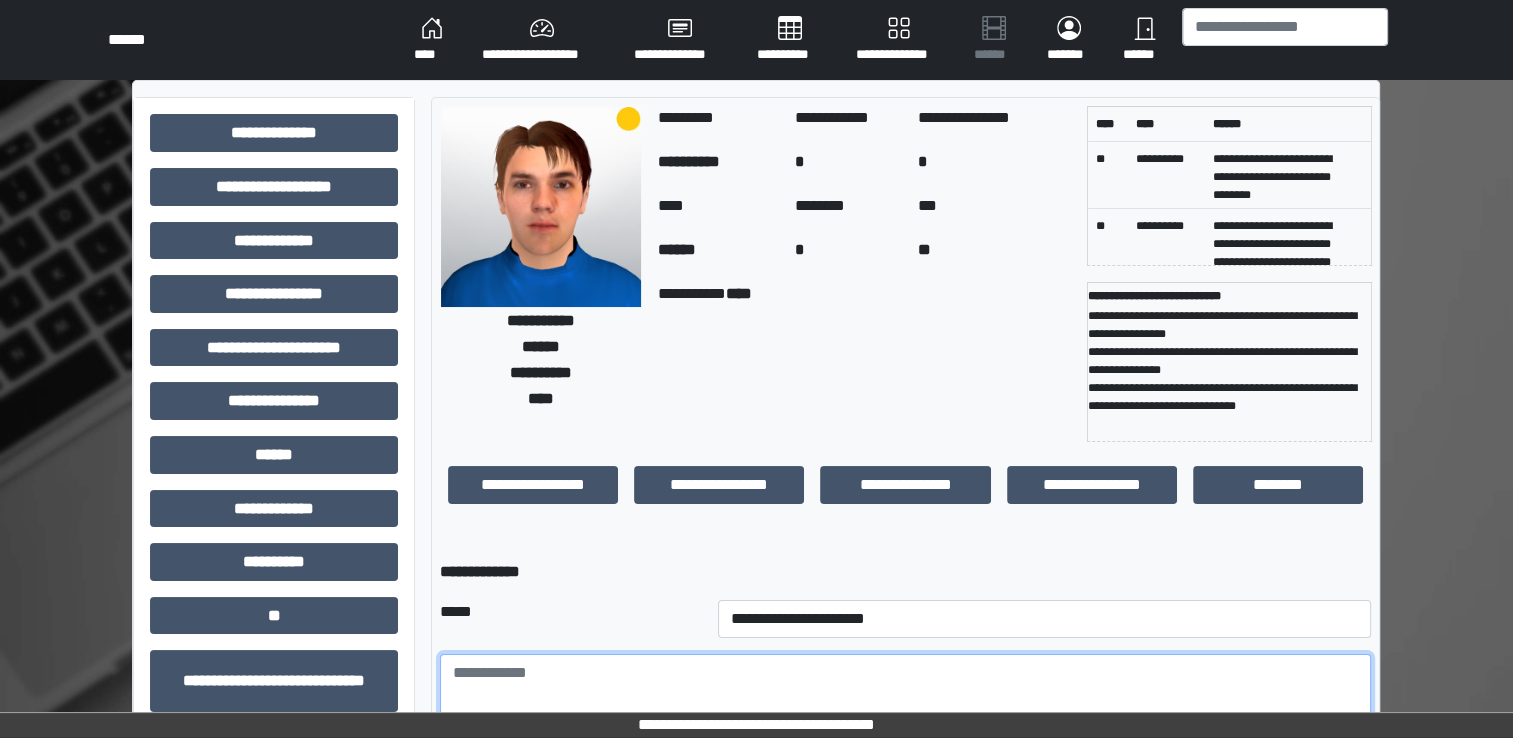 click at bounding box center (905, 709) 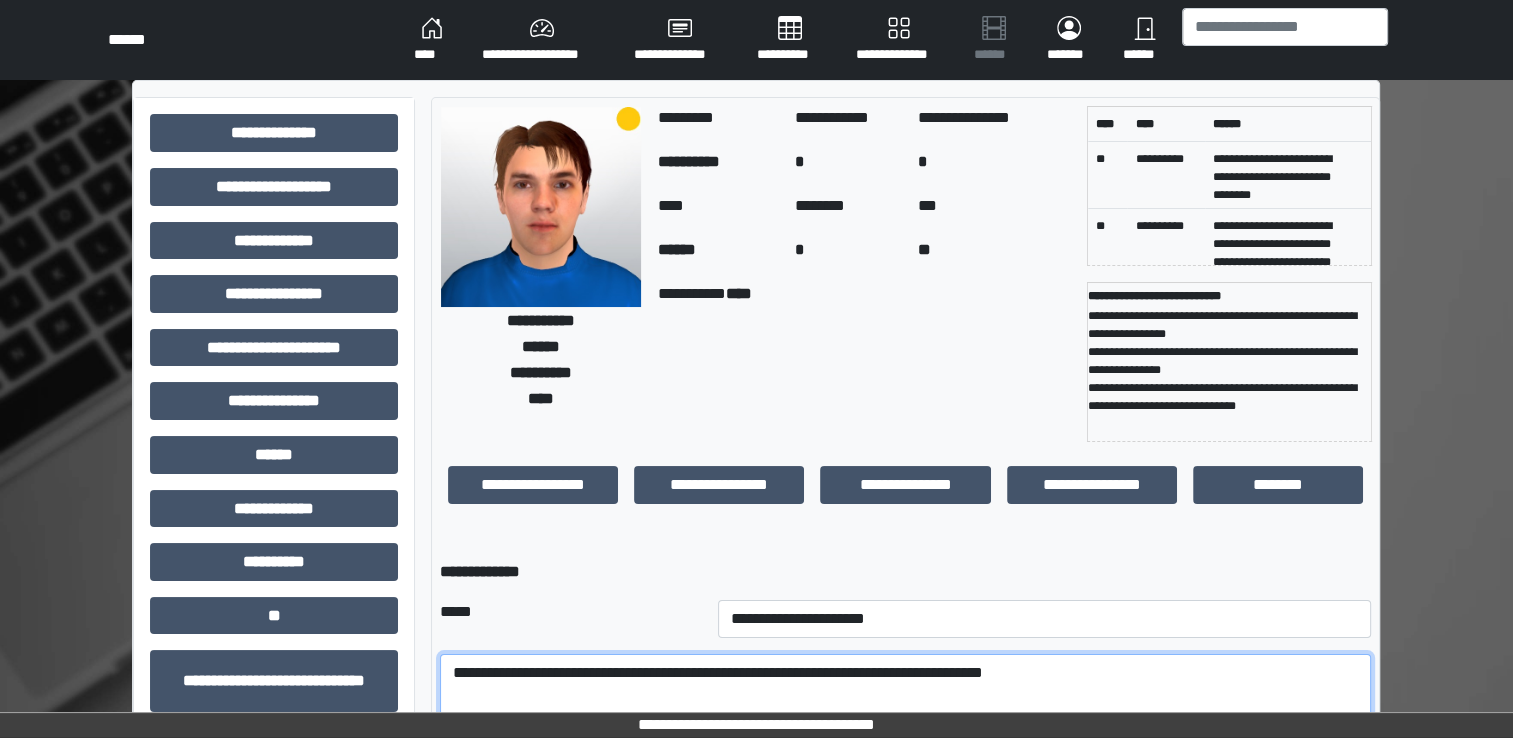 click on "**********" at bounding box center (905, 709) 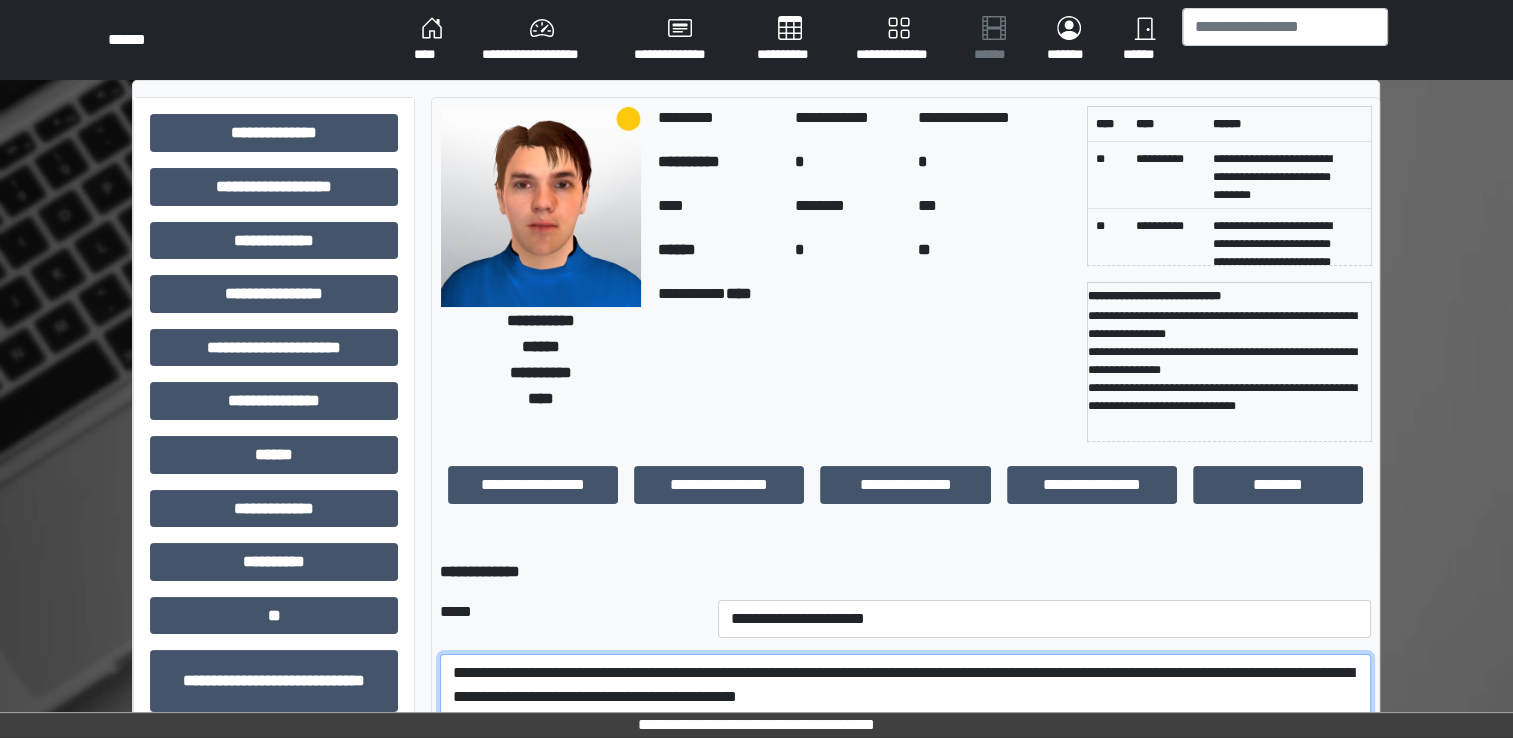 click on "**********" at bounding box center [905, 709] 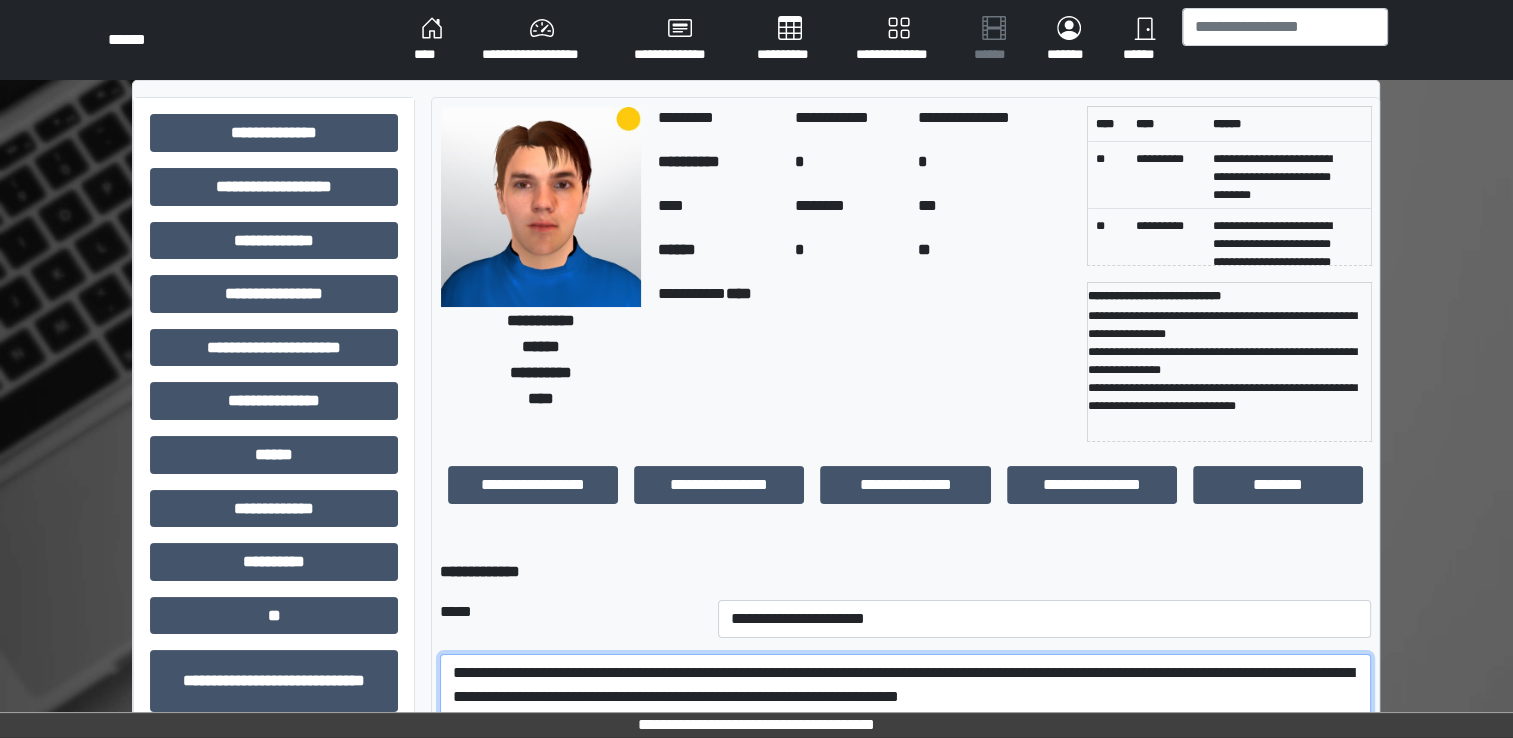 click on "**********" at bounding box center [905, 709] 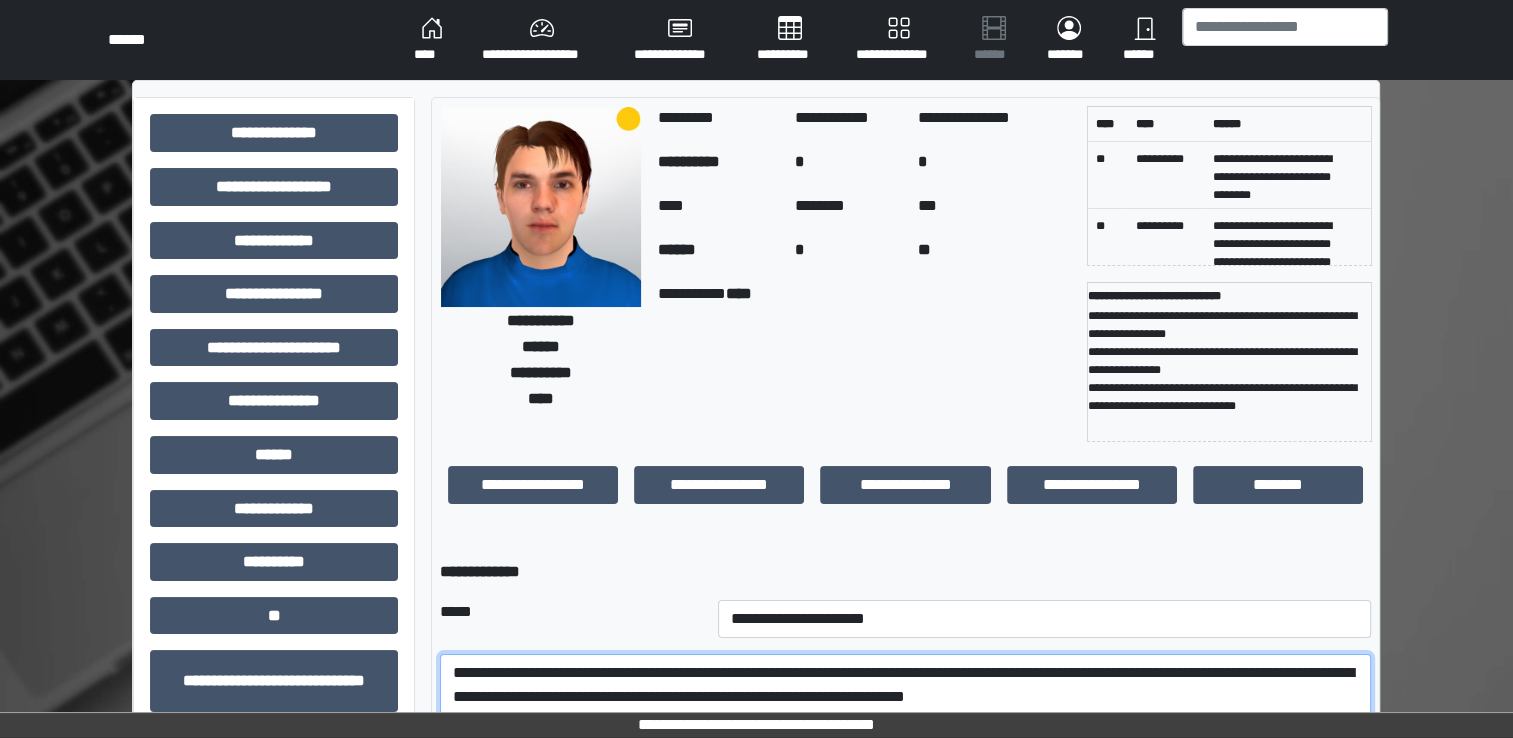 click on "**********" at bounding box center [905, 709] 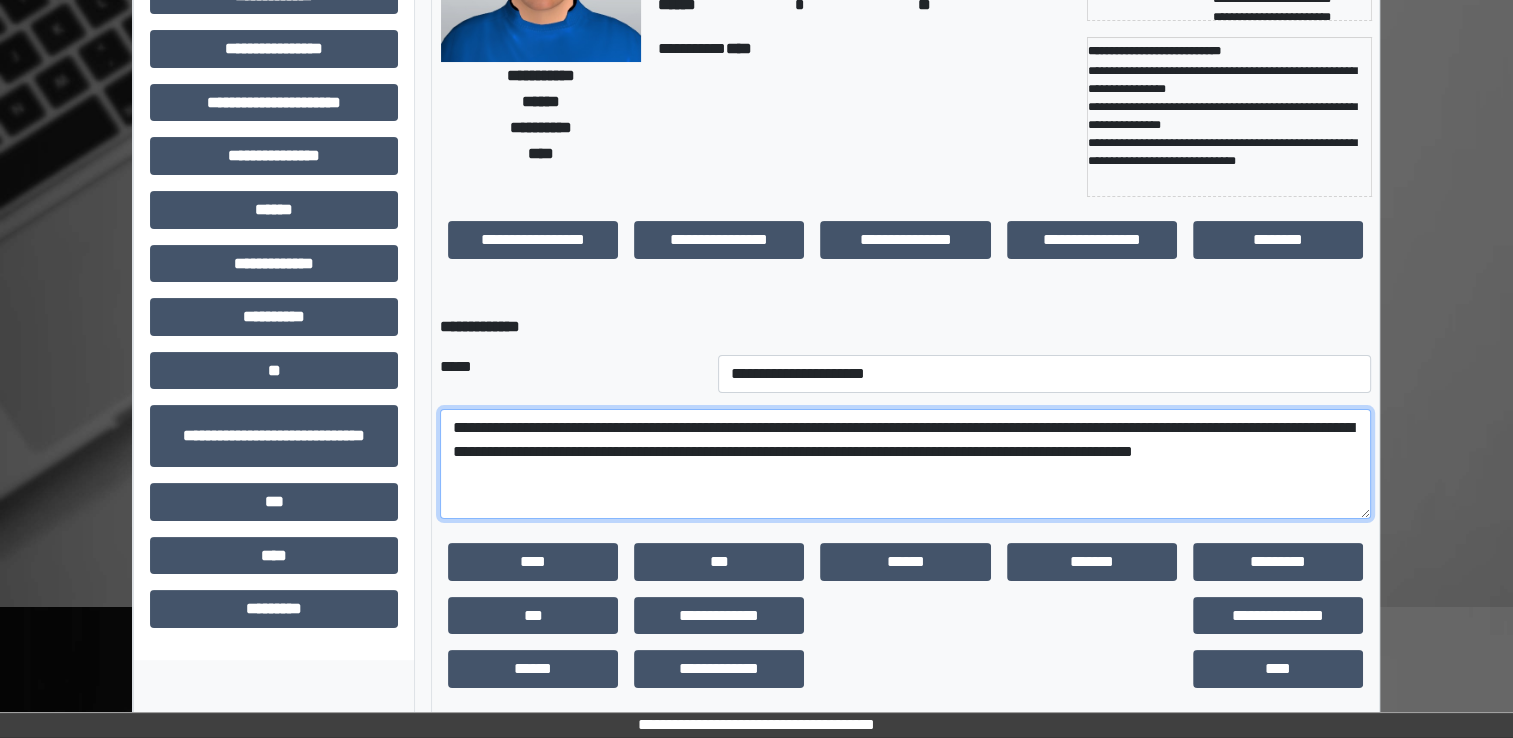 scroll, scrollTop: 259, scrollLeft: 0, axis: vertical 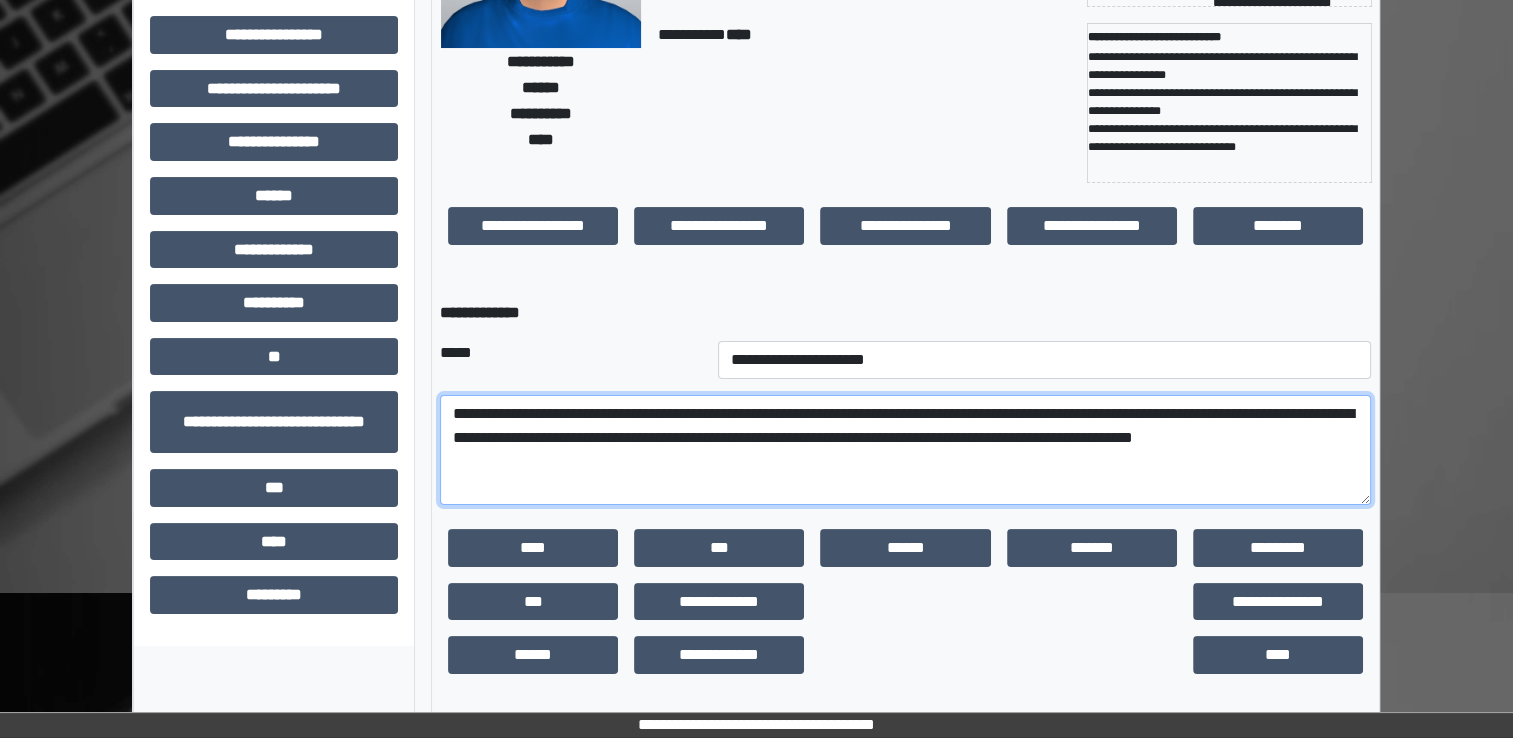 click on "**********" at bounding box center [905, 450] 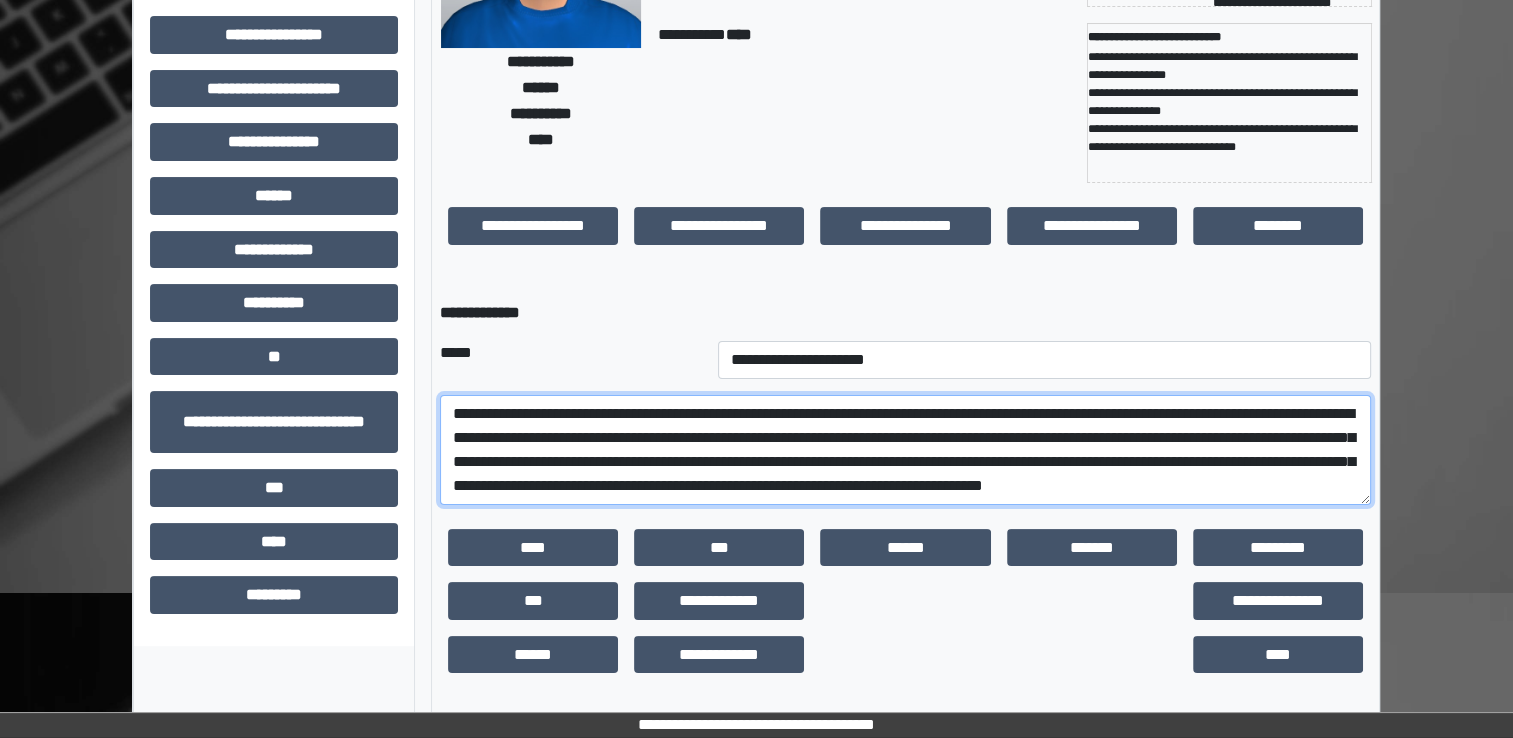 scroll, scrollTop: 0, scrollLeft: 0, axis: both 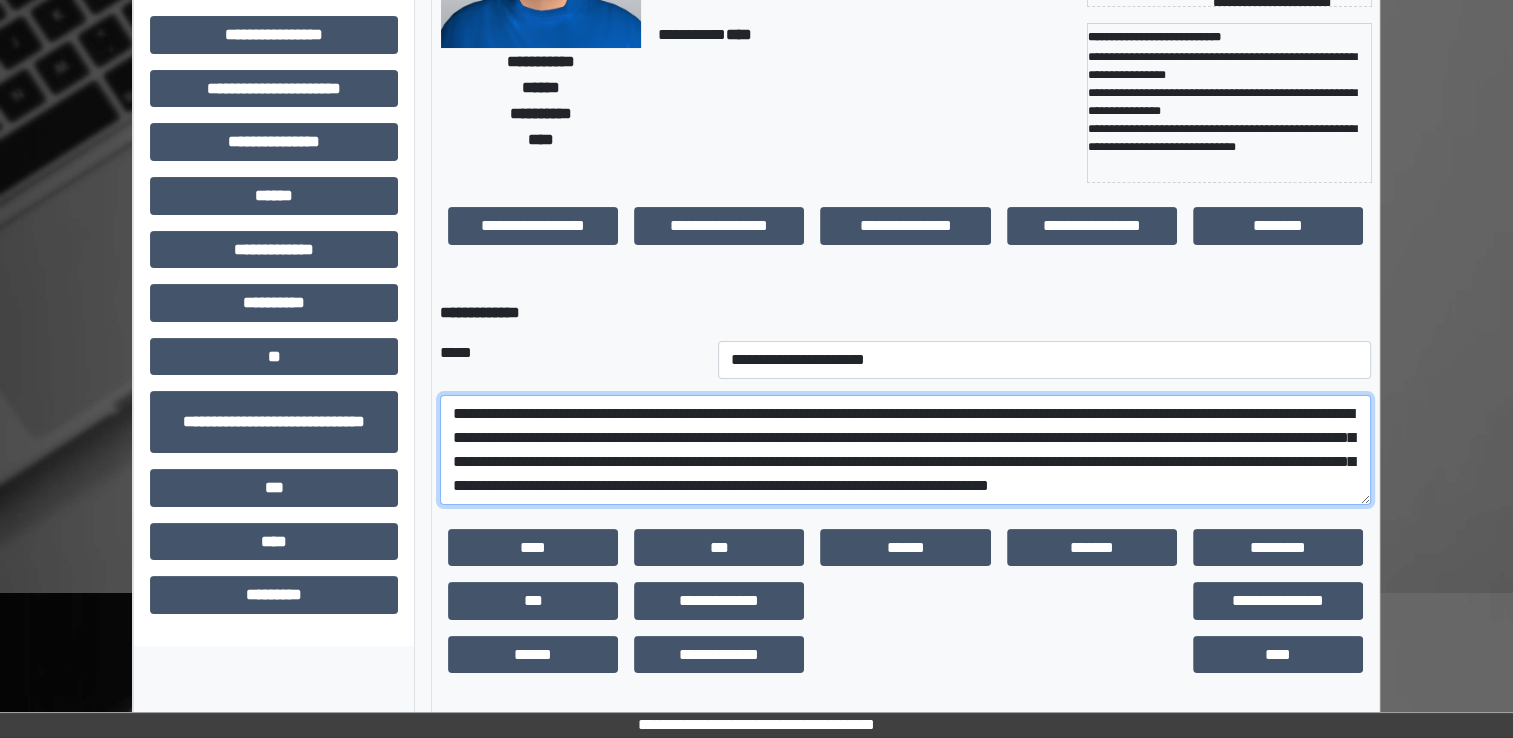 click on "**********" at bounding box center [905, 450] 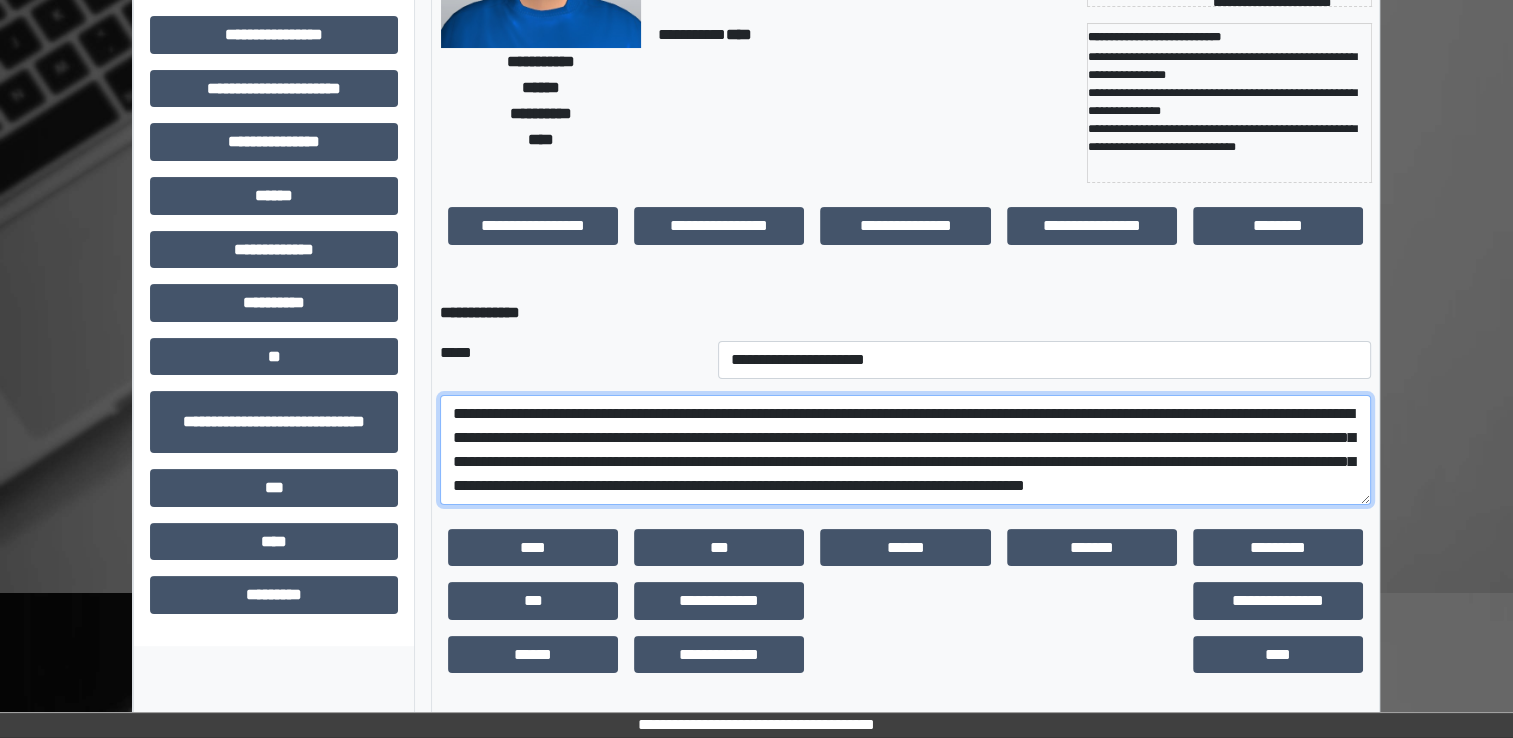 click on "**********" at bounding box center [905, 450] 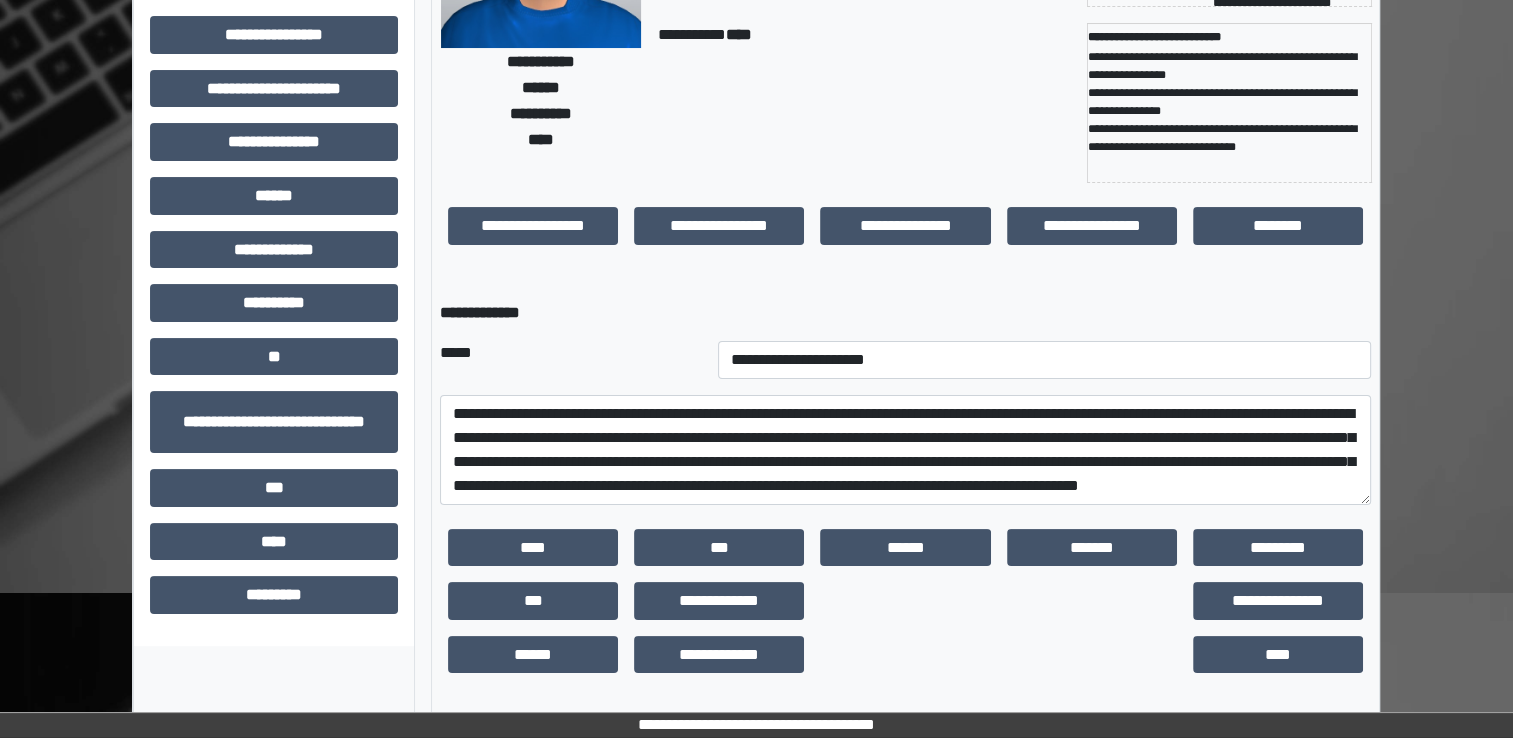 drag, startPoint x: 597, startPoint y: 436, endPoint x: 588, endPoint y: 283, distance: 153.26448 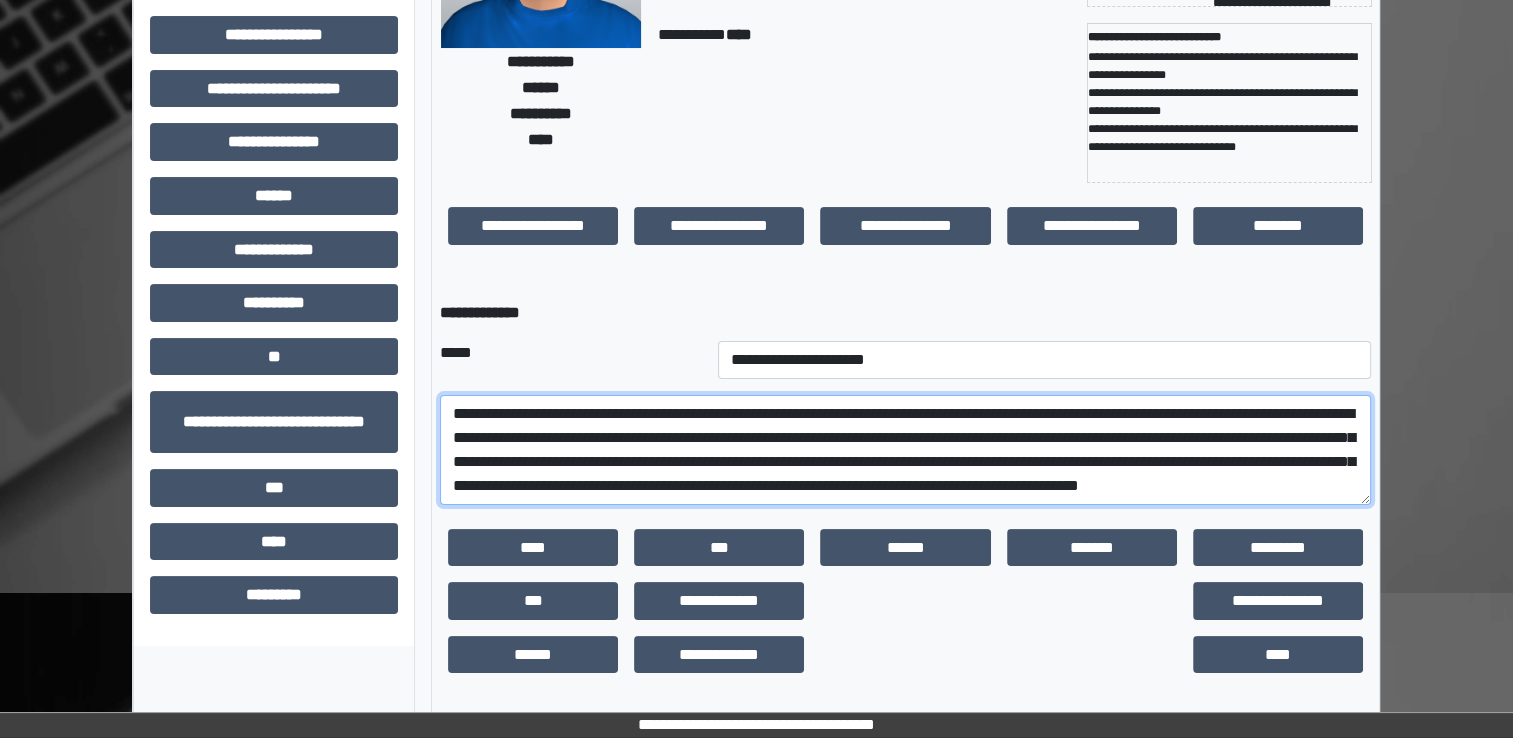 scroll, scrollTop: 24, scrollLeft: 0, axis: vertical 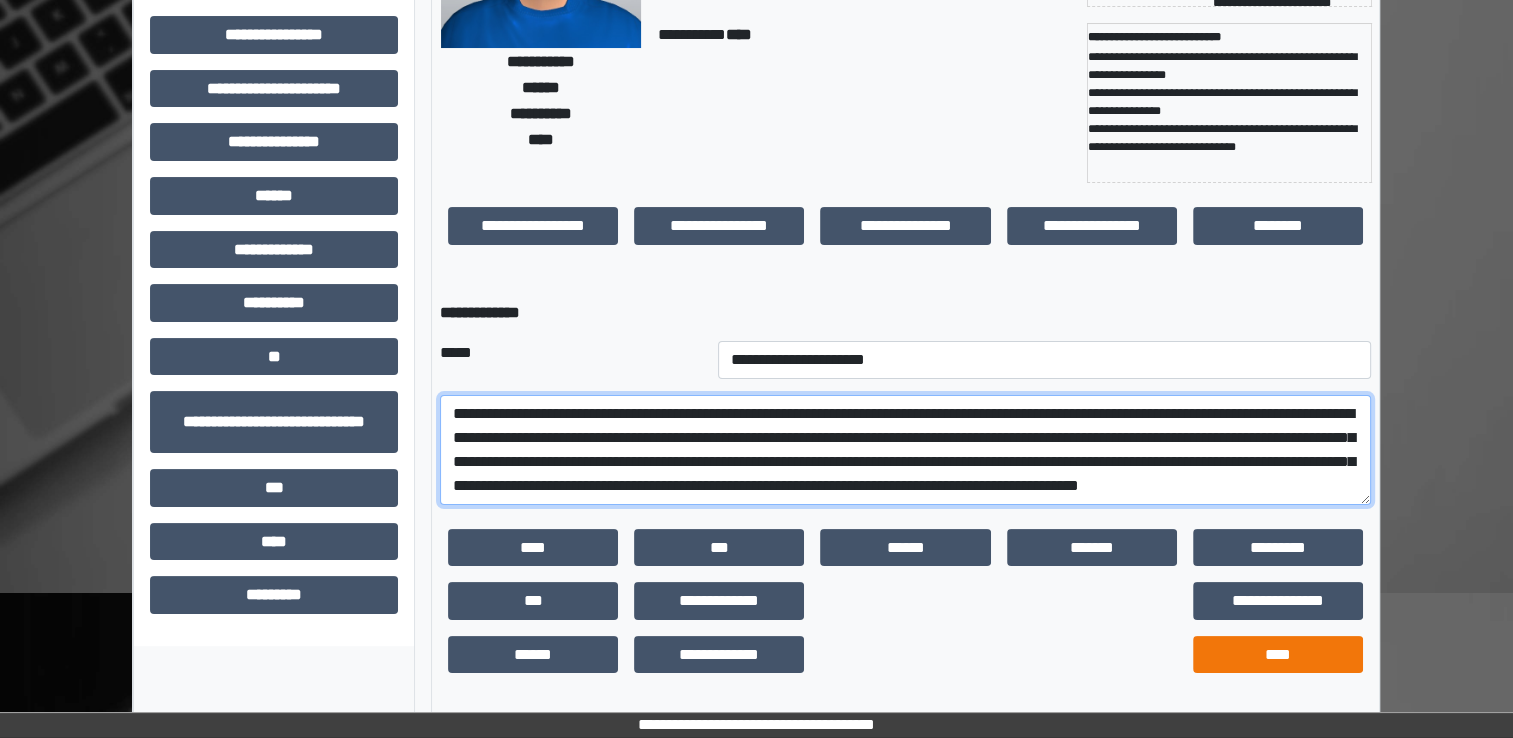 type on "**********" 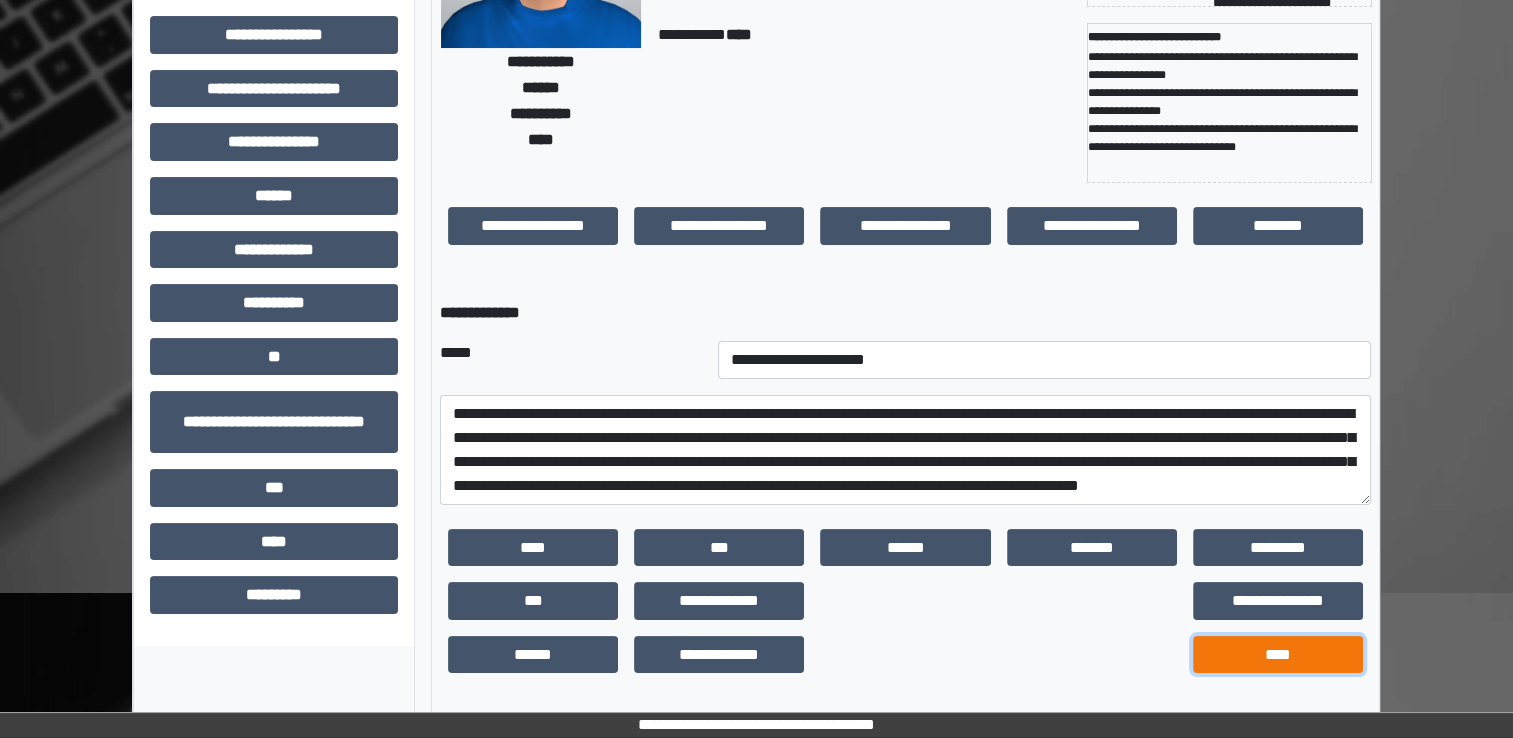 click on "****" at bounding box center (1278, 655) 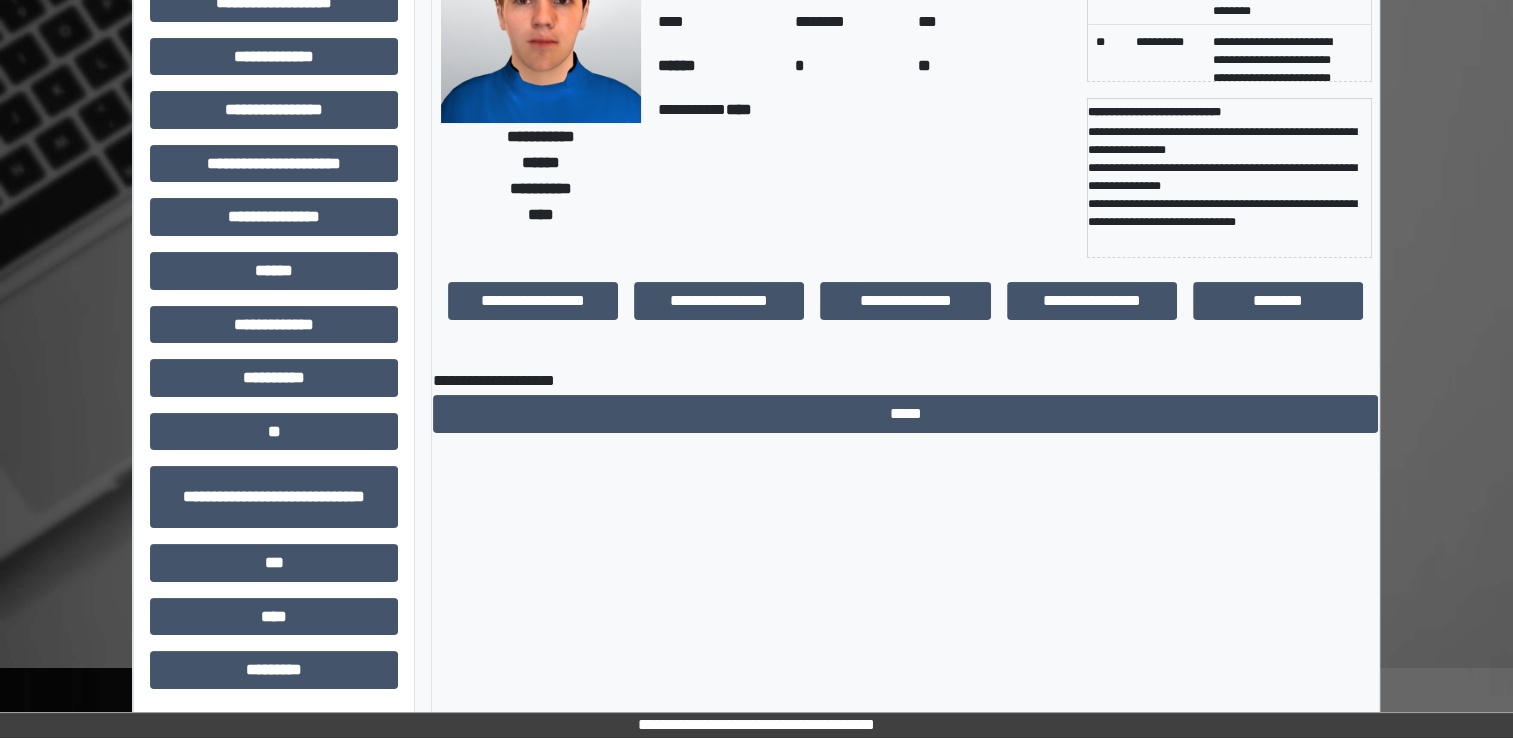 scroll, scrollTop: 184, scrollLeft: 0, axis: vertical 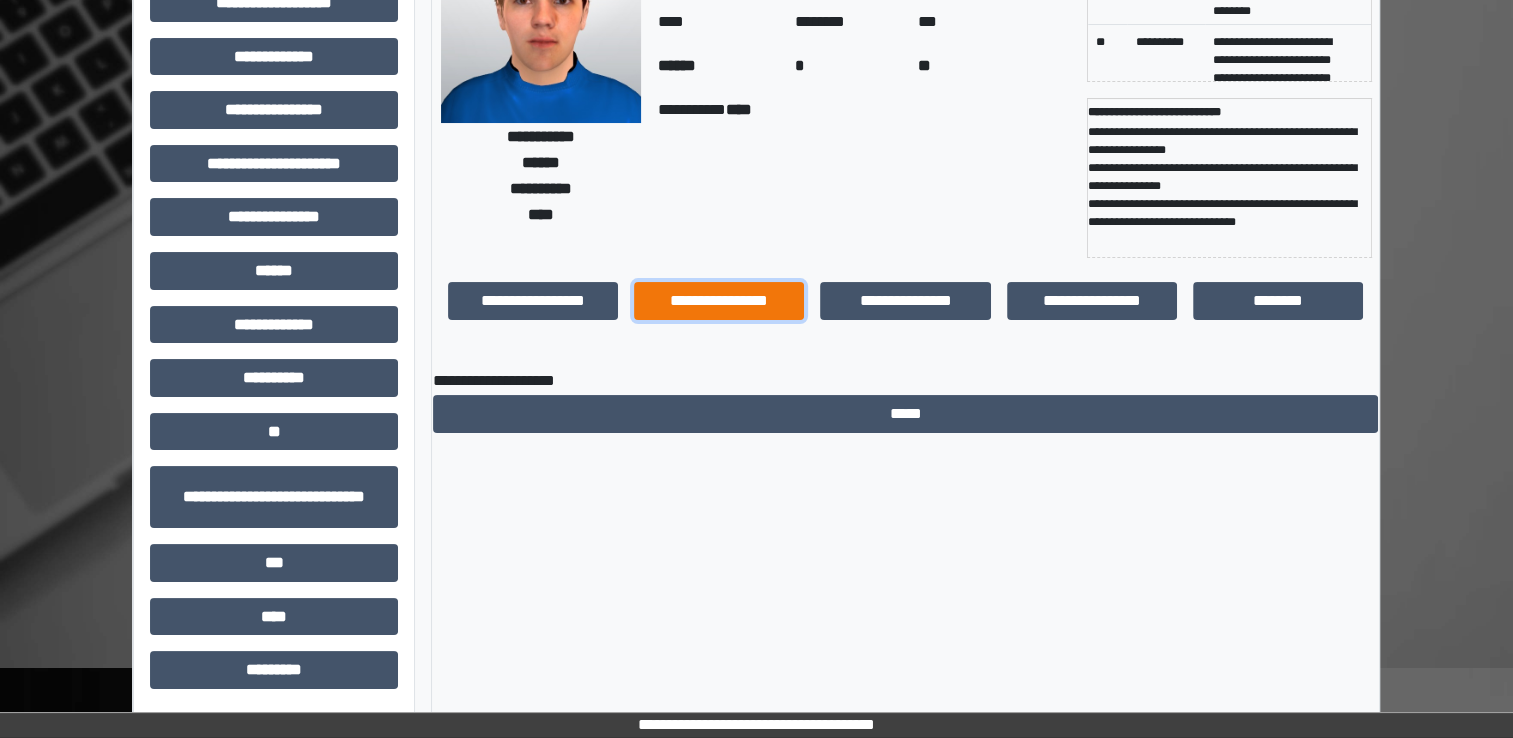 click on "**********" at bounding box center [719, 301] 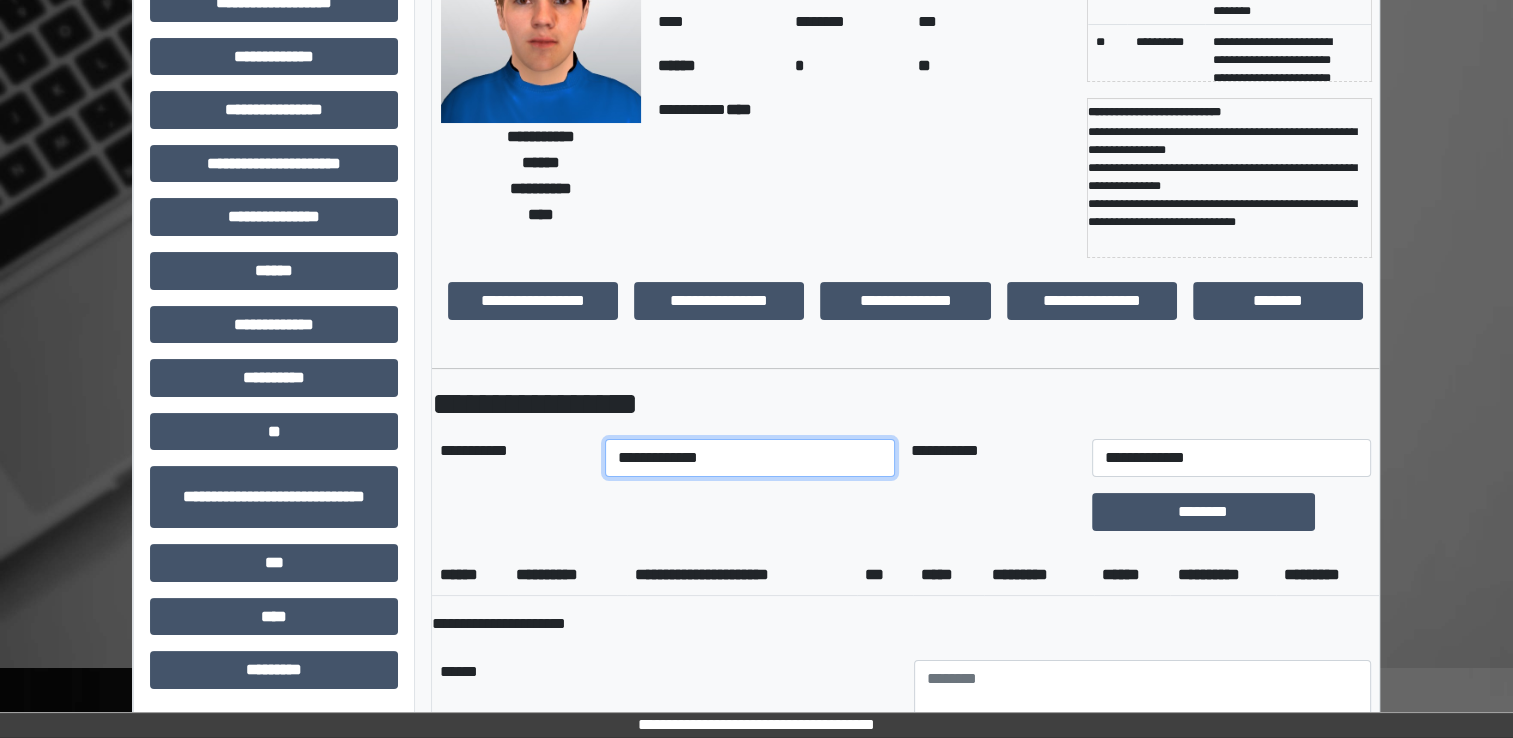 click on "**********" at bounding box center (750, 458) 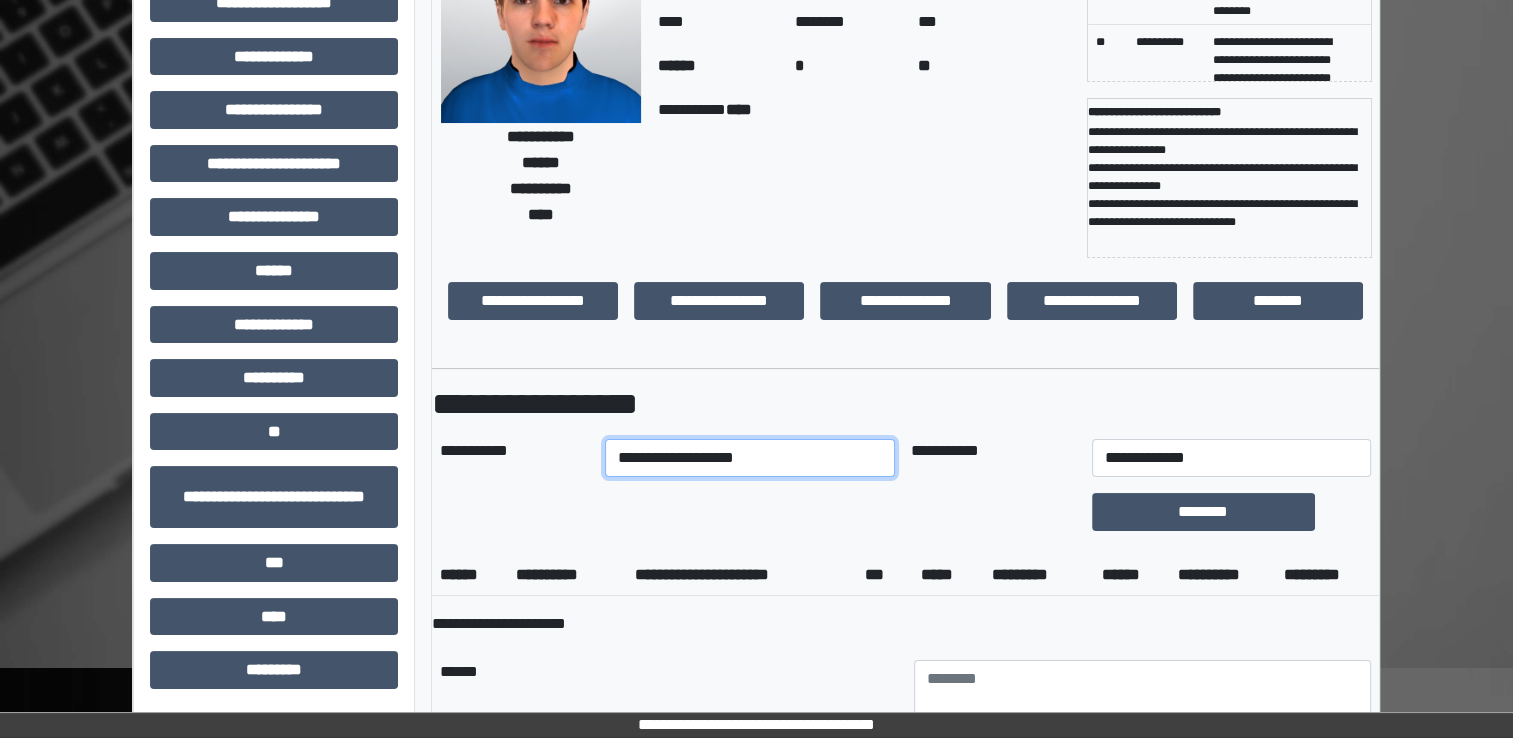 click on "**********" at bounding box center (750, 458) 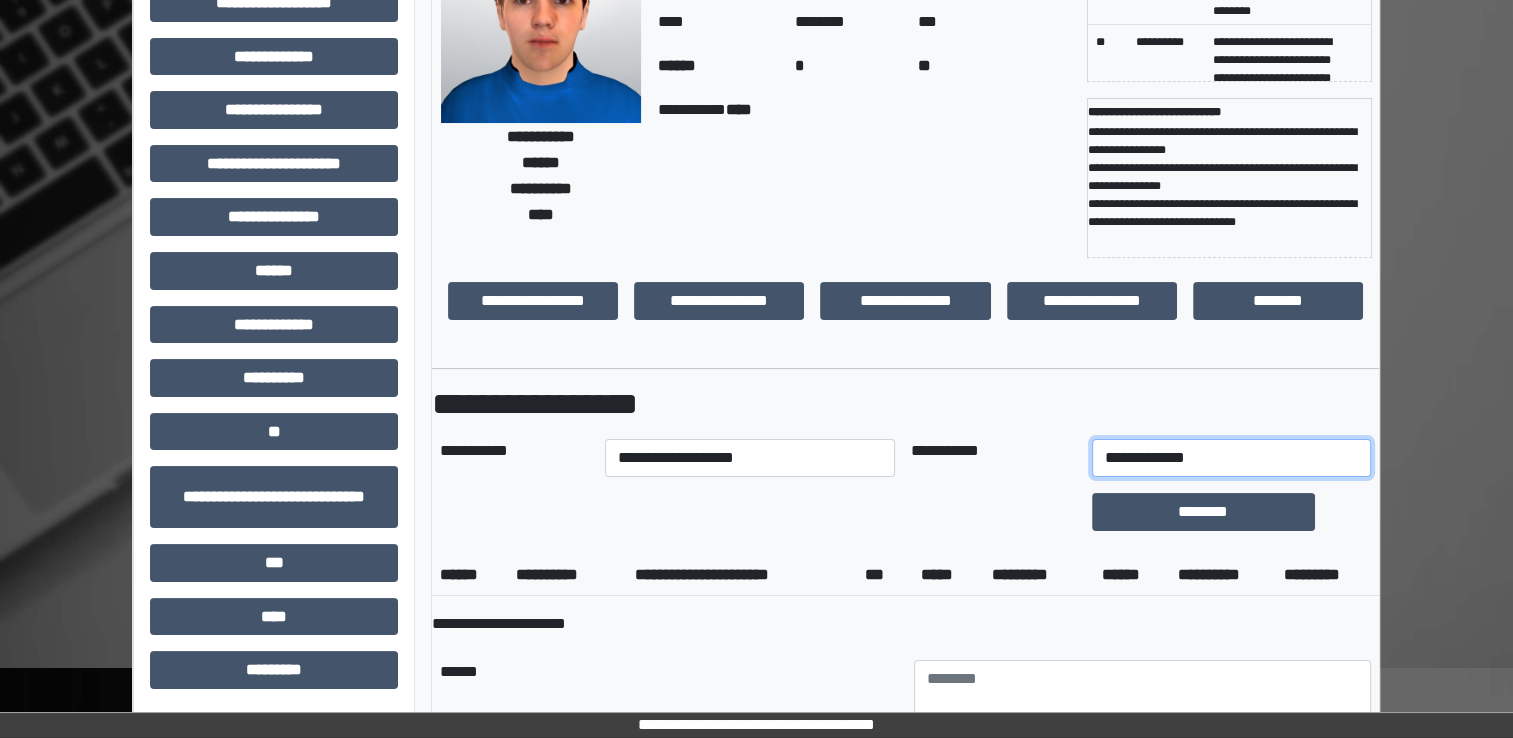 click on "**********" at bounding box center [1231, 458] 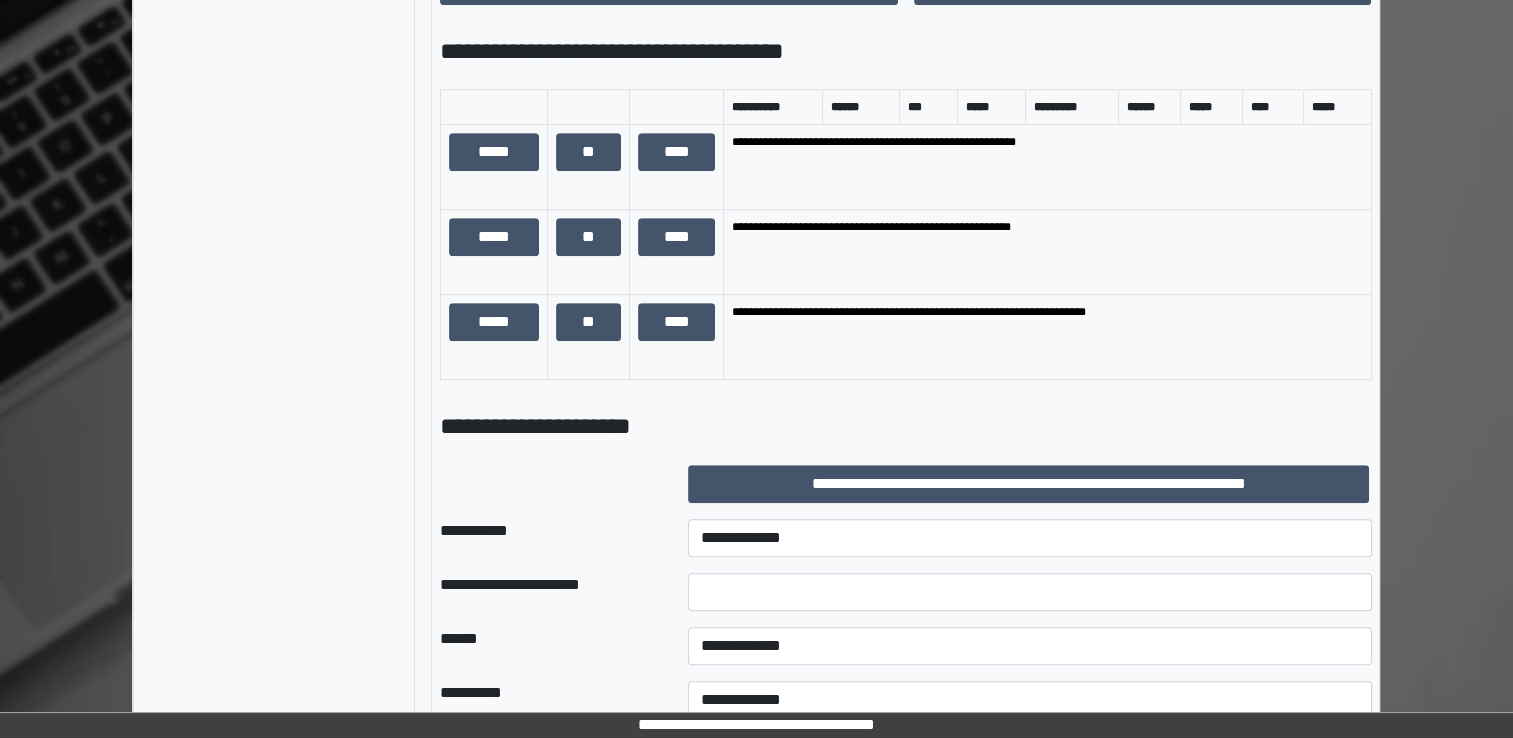 scroll, scrollTop: 1084, scrollLeft: 0, axis: vertical 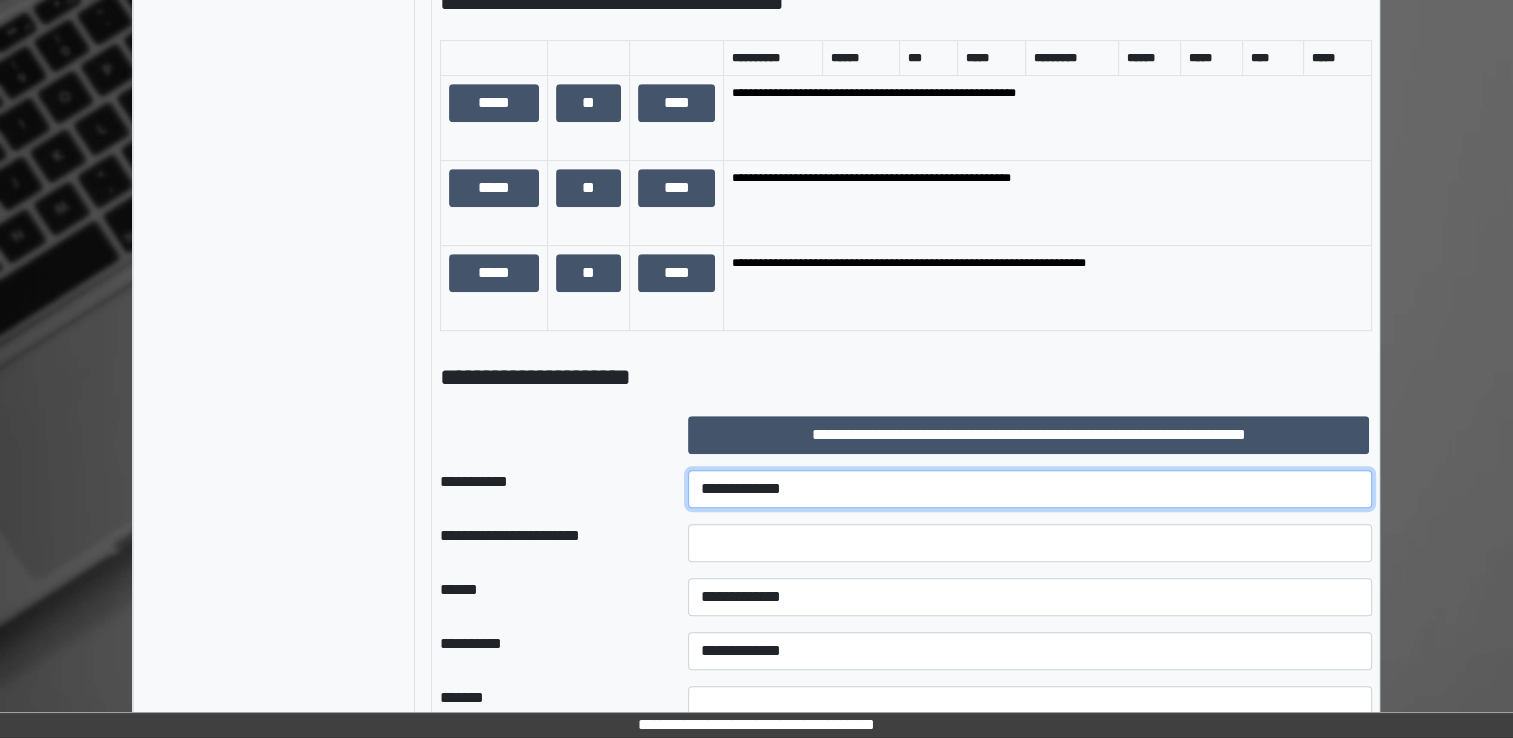 click on "**********" at bounding box center [1030, 489] 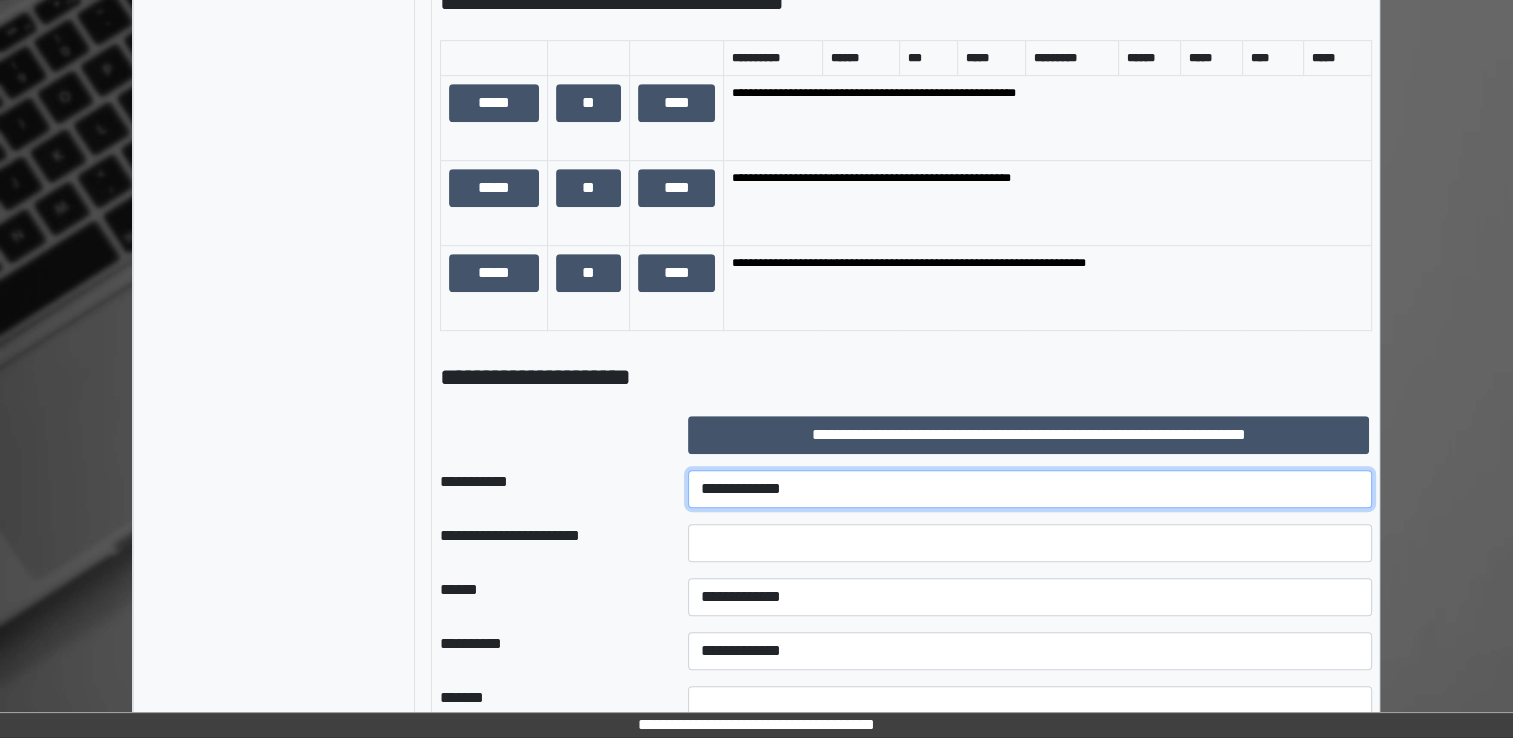 click on "**********" at bounding box center (1030, 489) 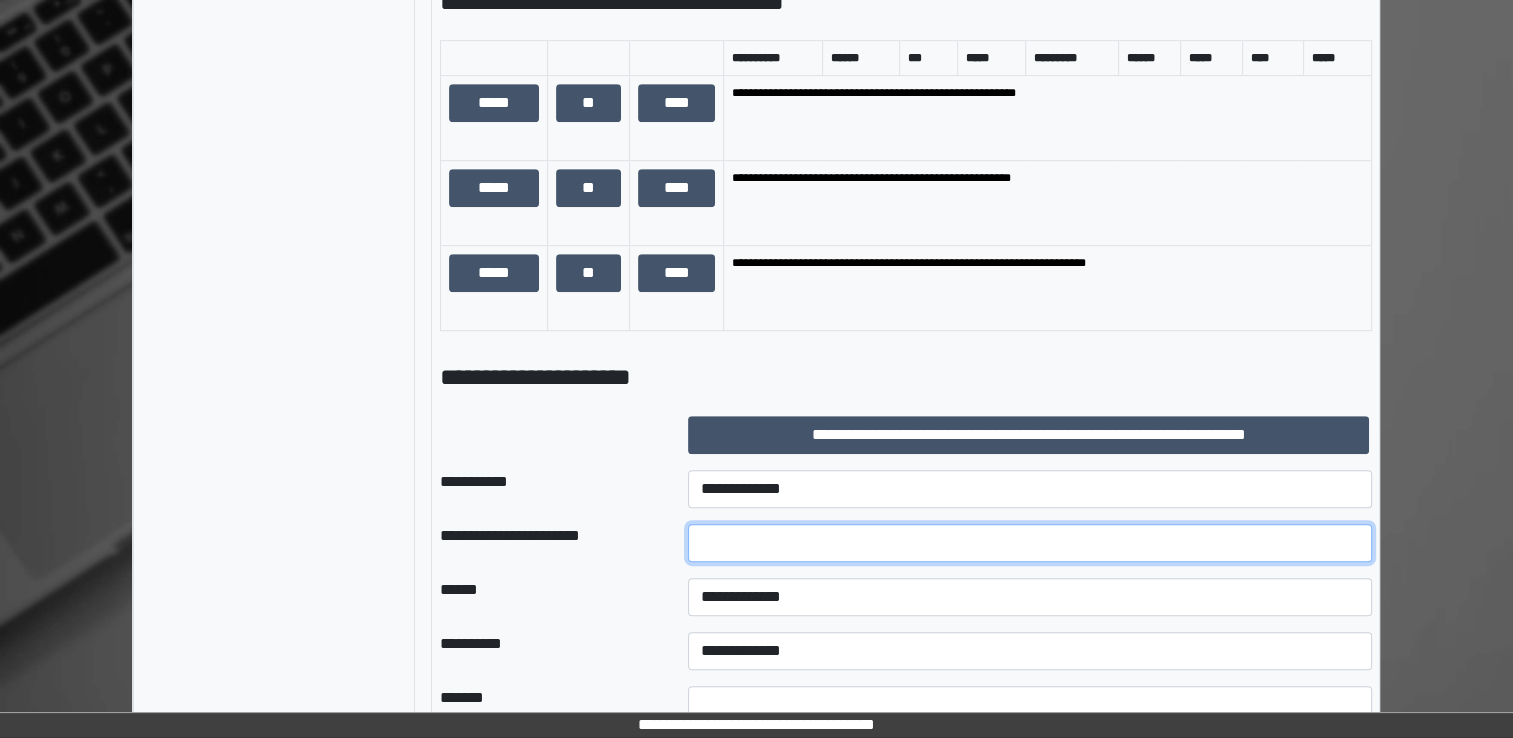 click at bounding box center (1030, 543) 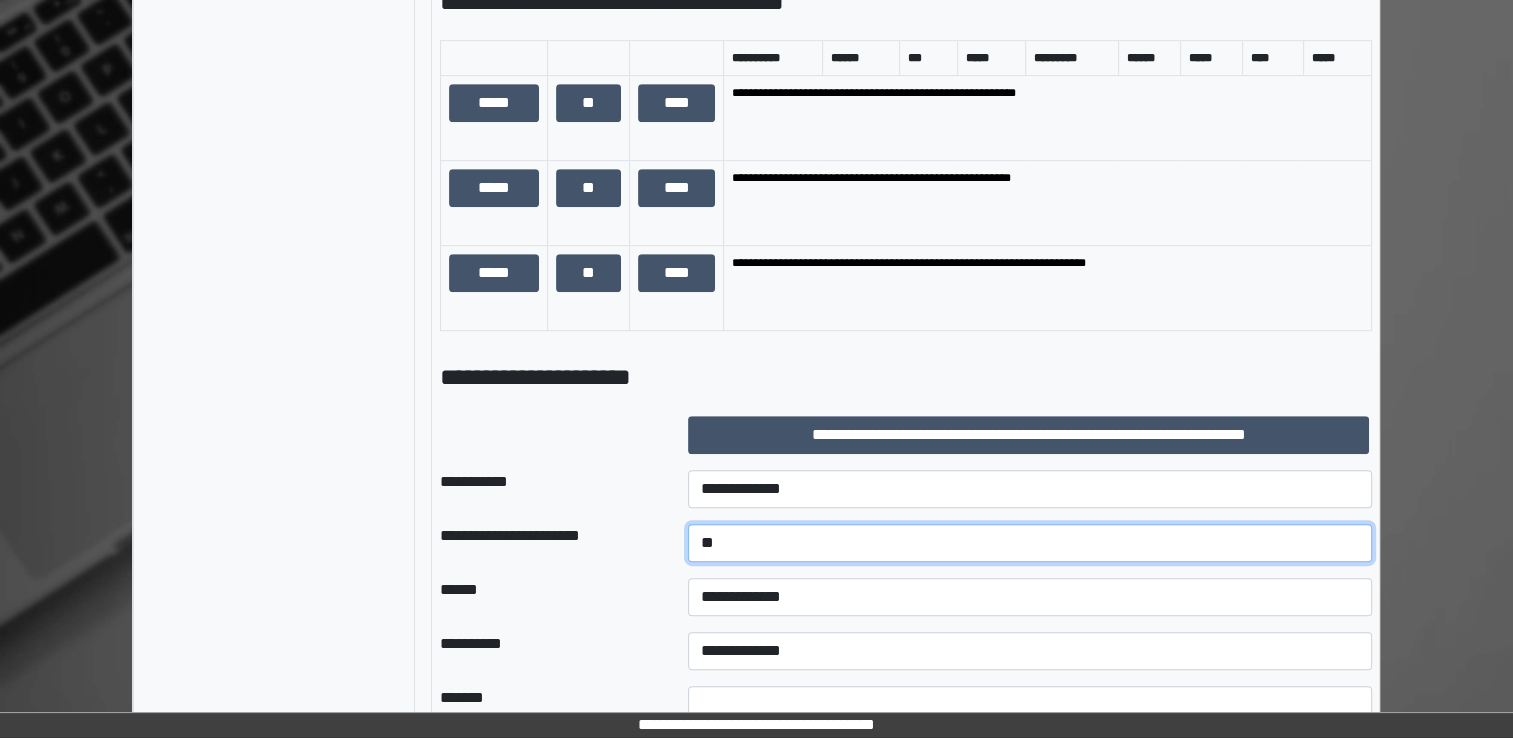 type on "*****" 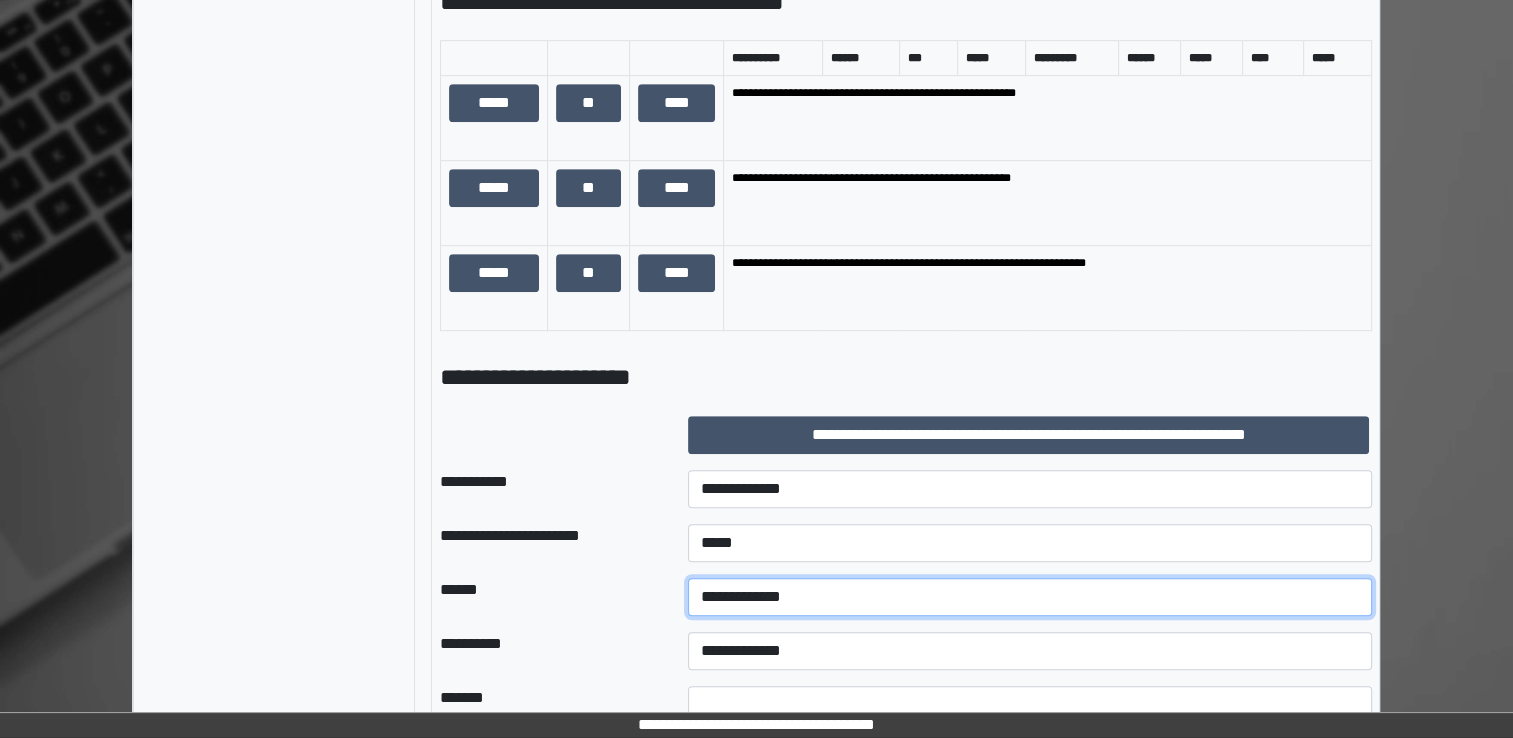 select on "*" 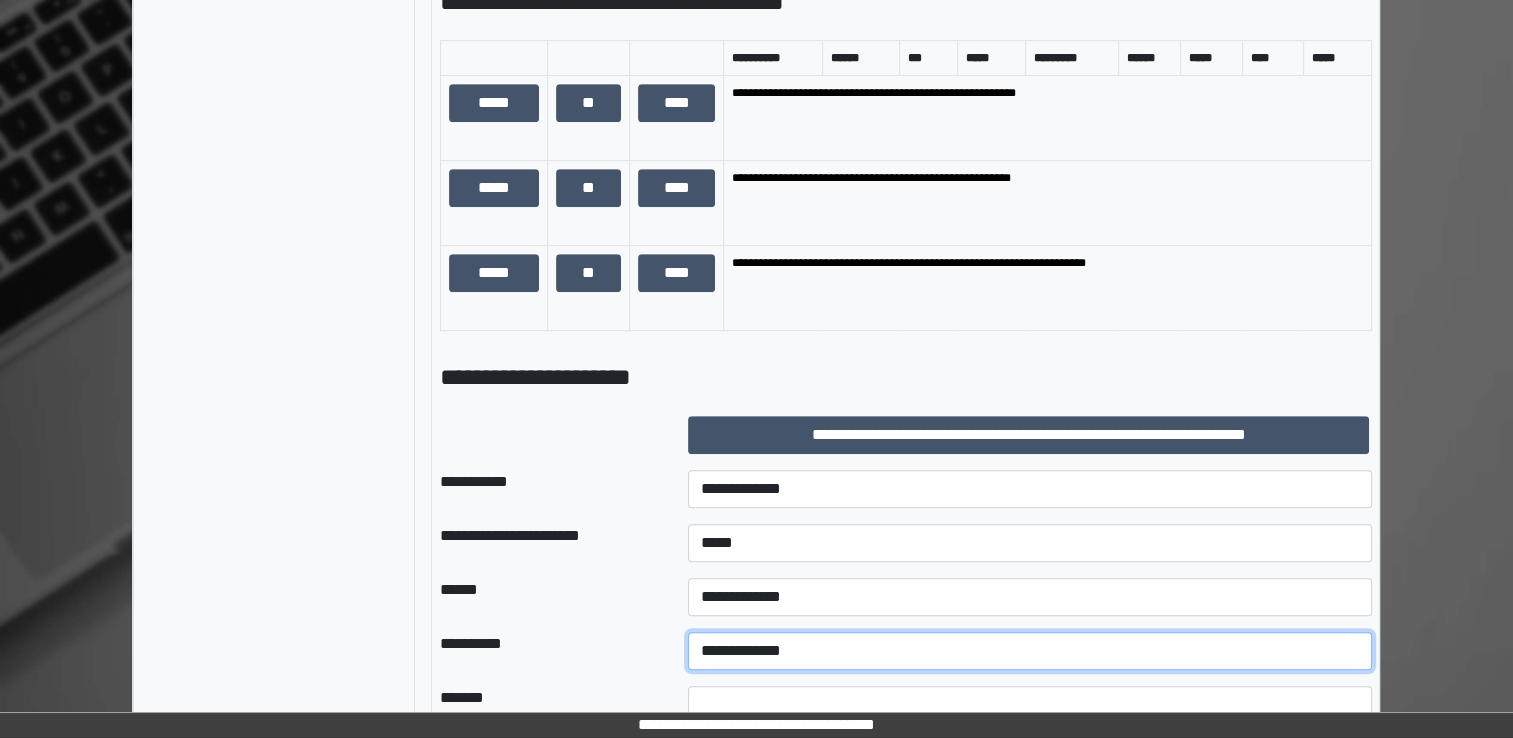 click on "**********" at bounding box center [1030, 651] 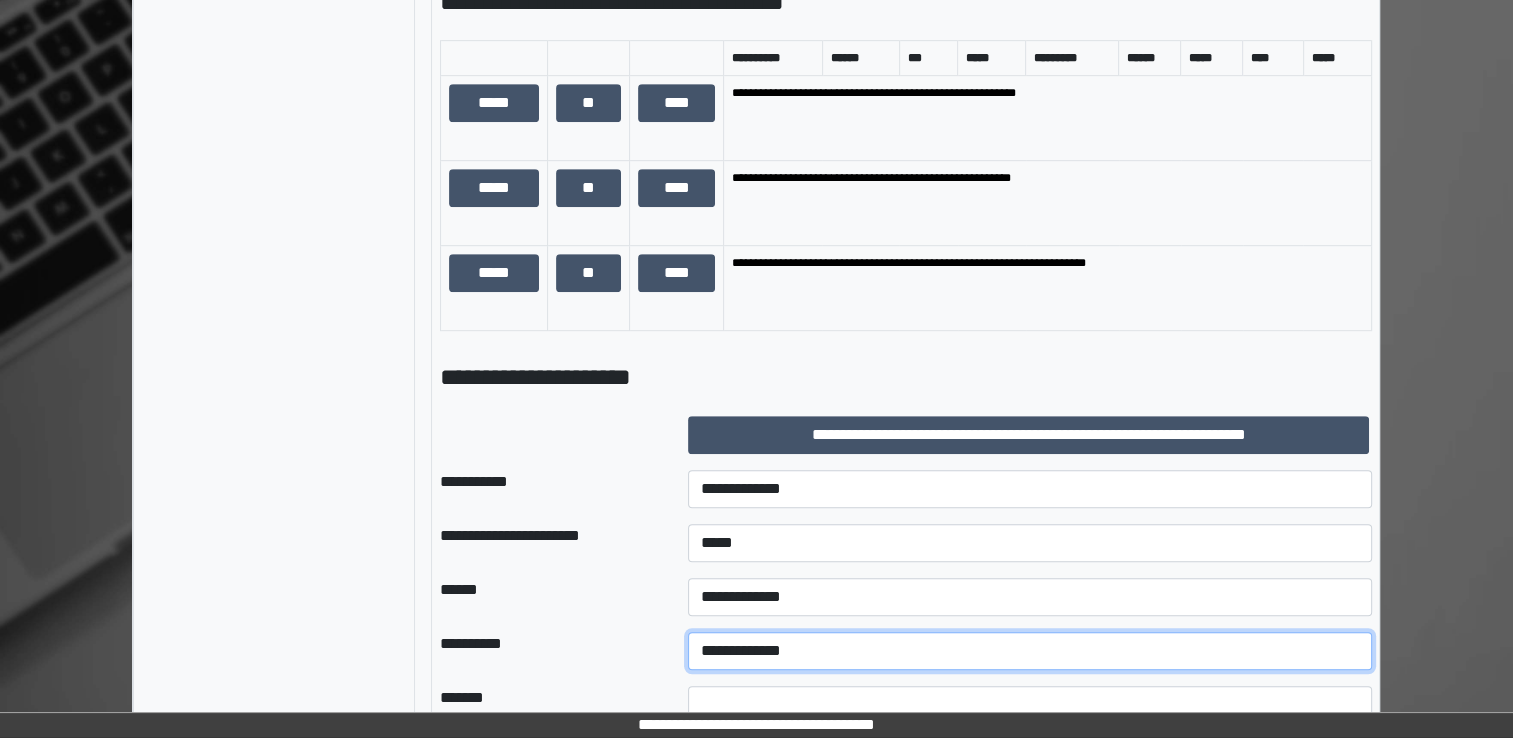 select on "**" 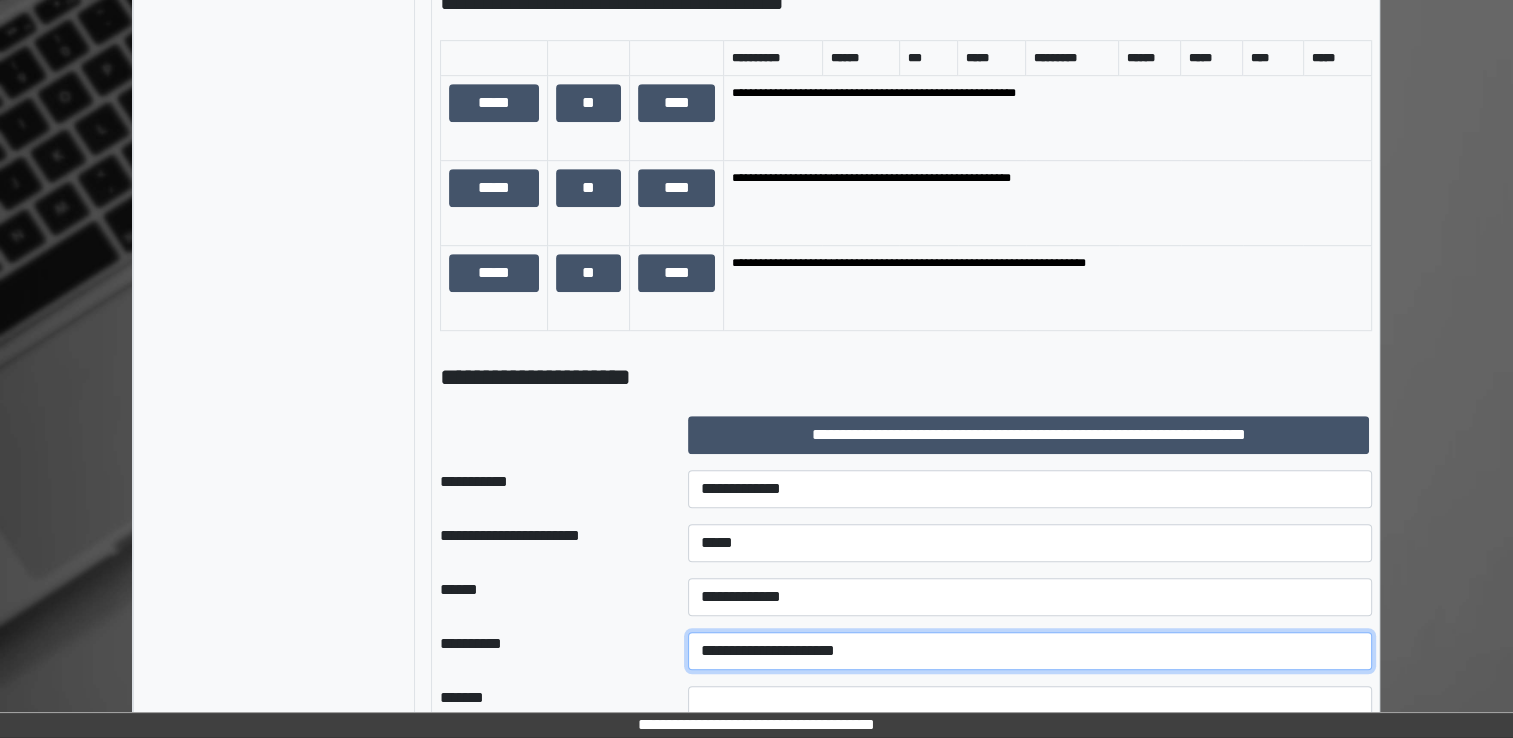 click on "**********" at bounding box center [1030, 651] 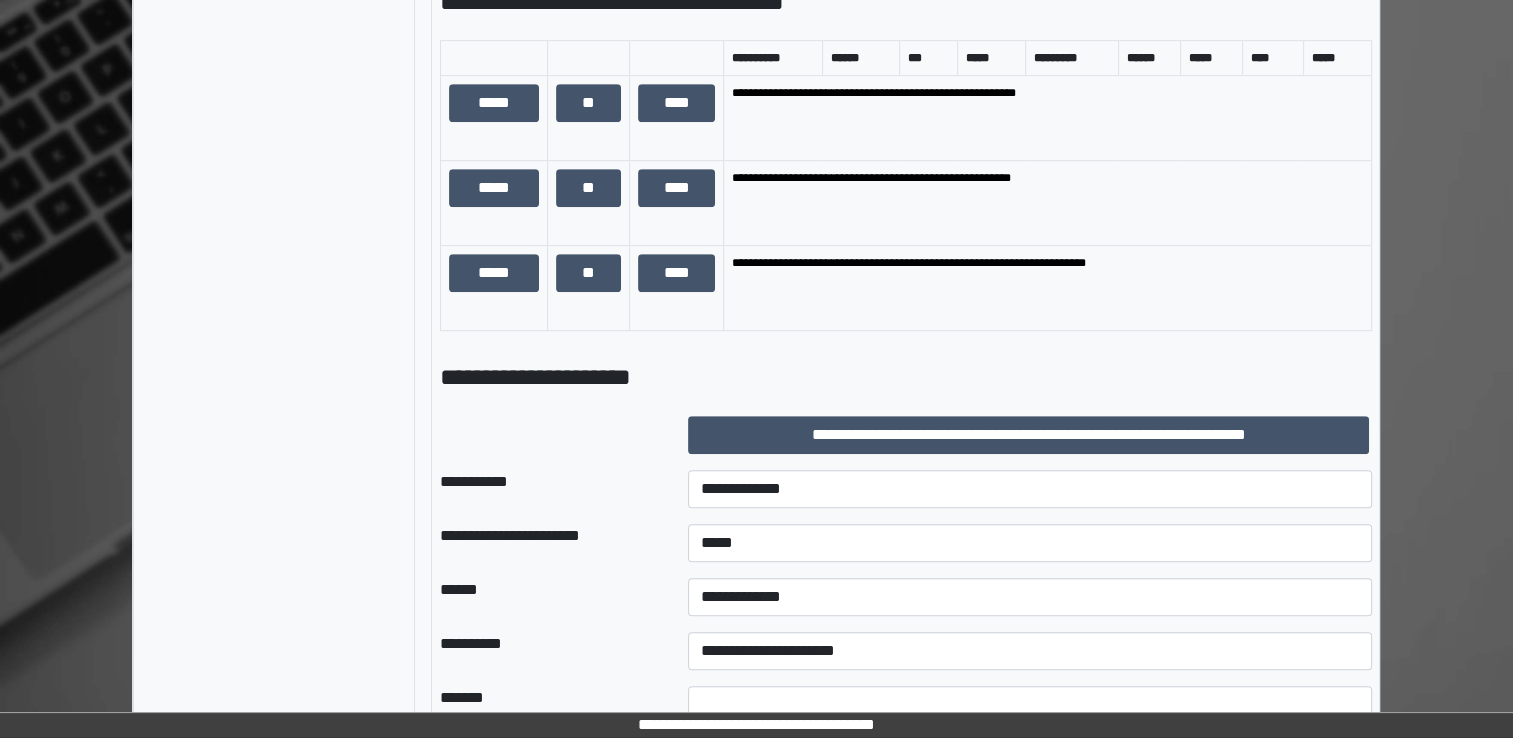 click on "******" at bounding box center [548, 597] 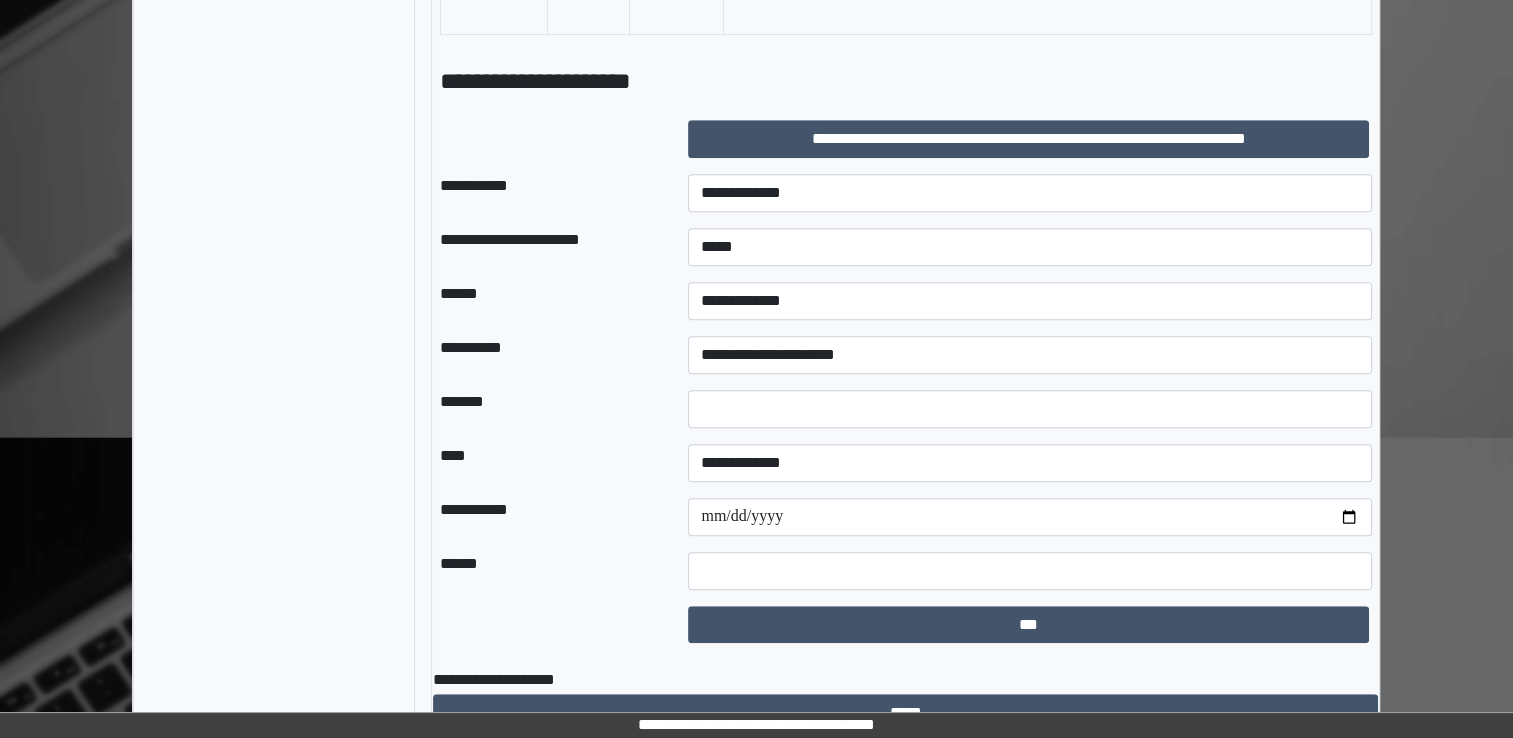 scroll, scrollTop: 1384, scrollLeft: 0, axis: vertical 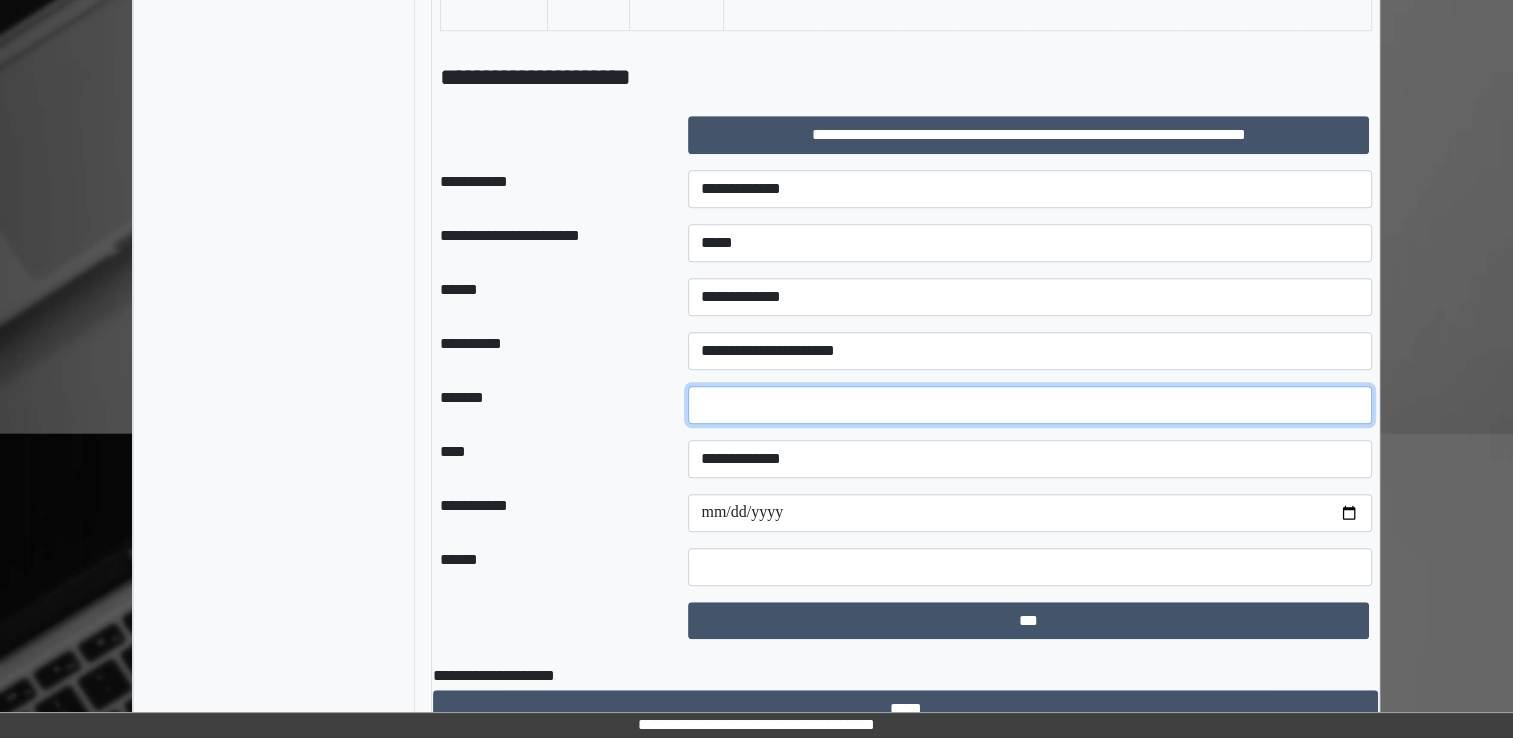 click at bounding box center (1030, 405) 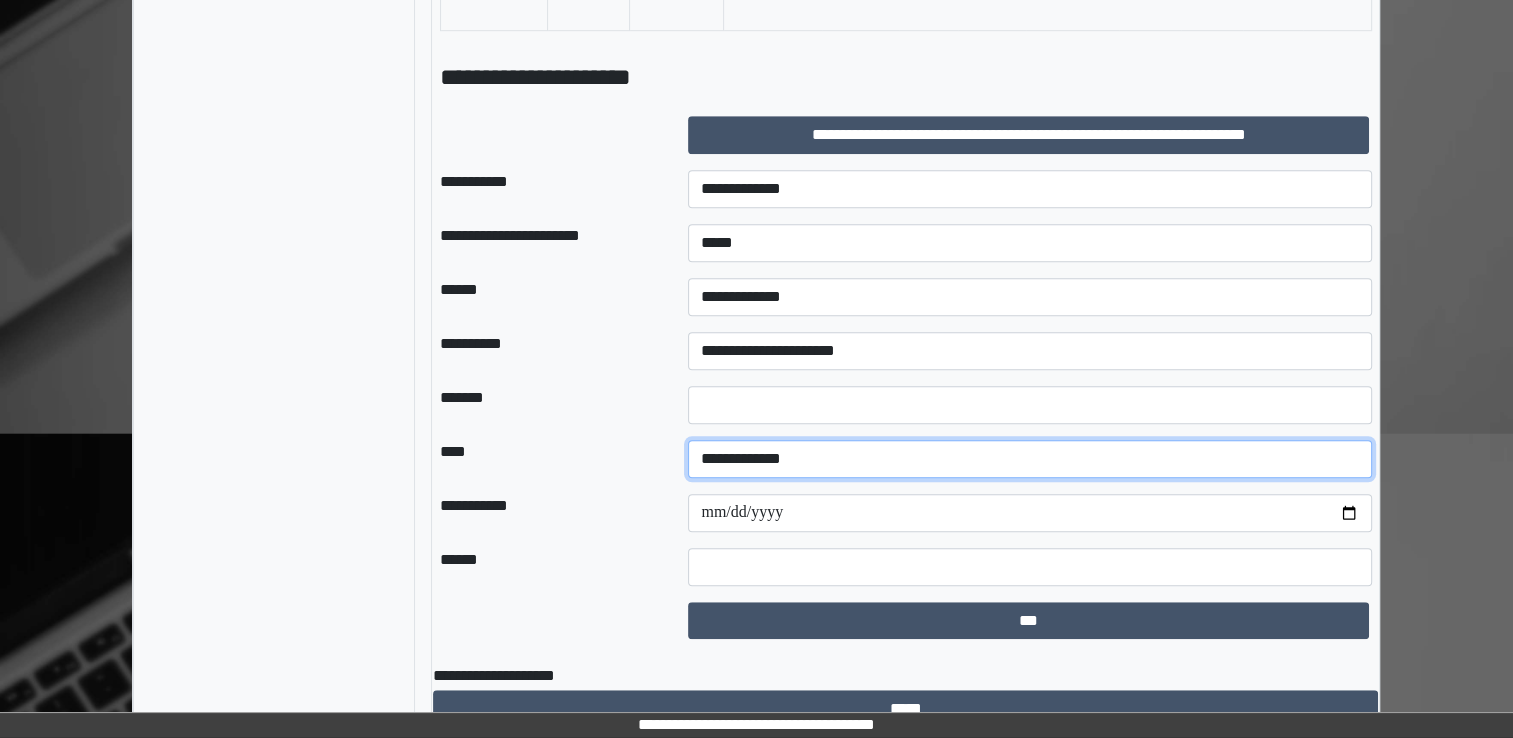 click on "**********" at bounding box center [1030, 459] 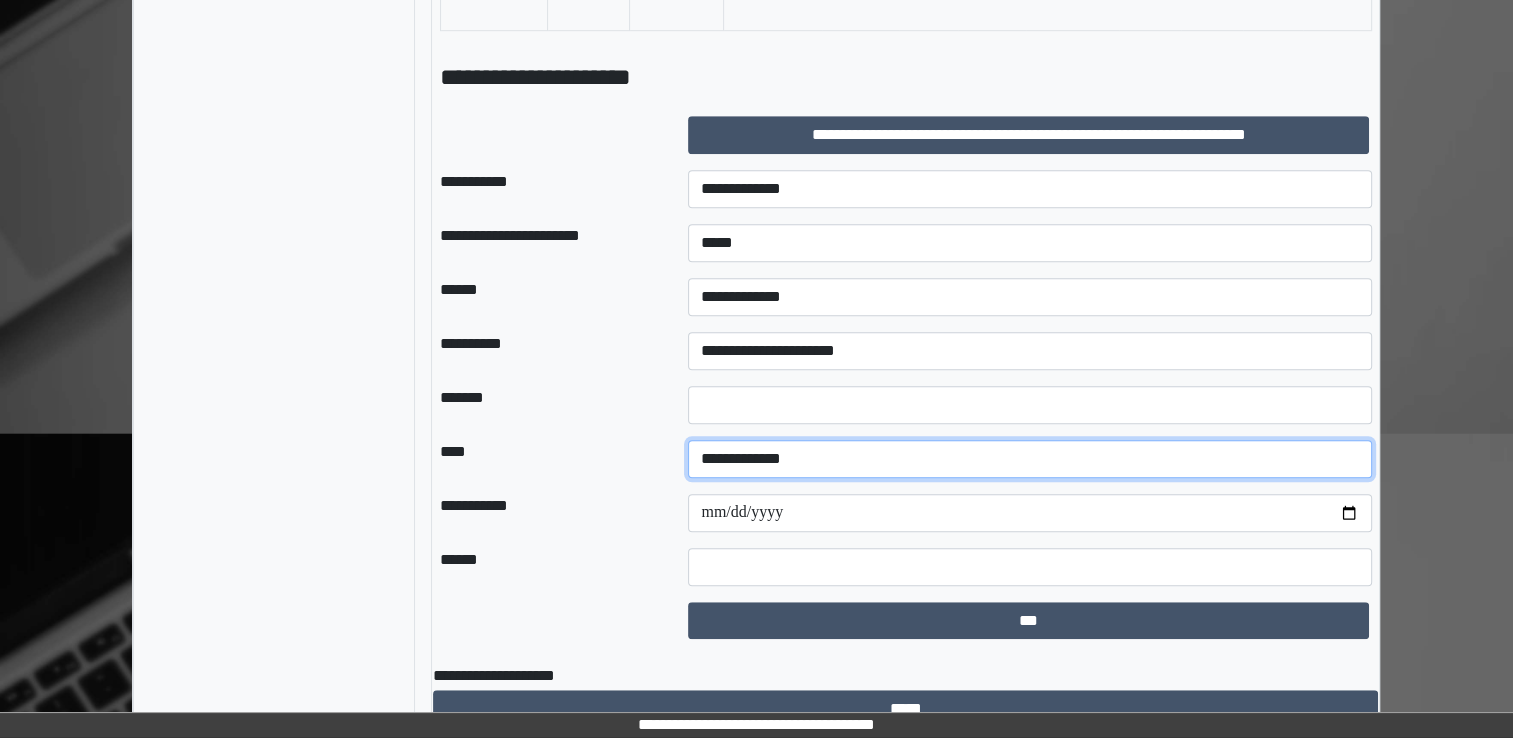 select on "*" 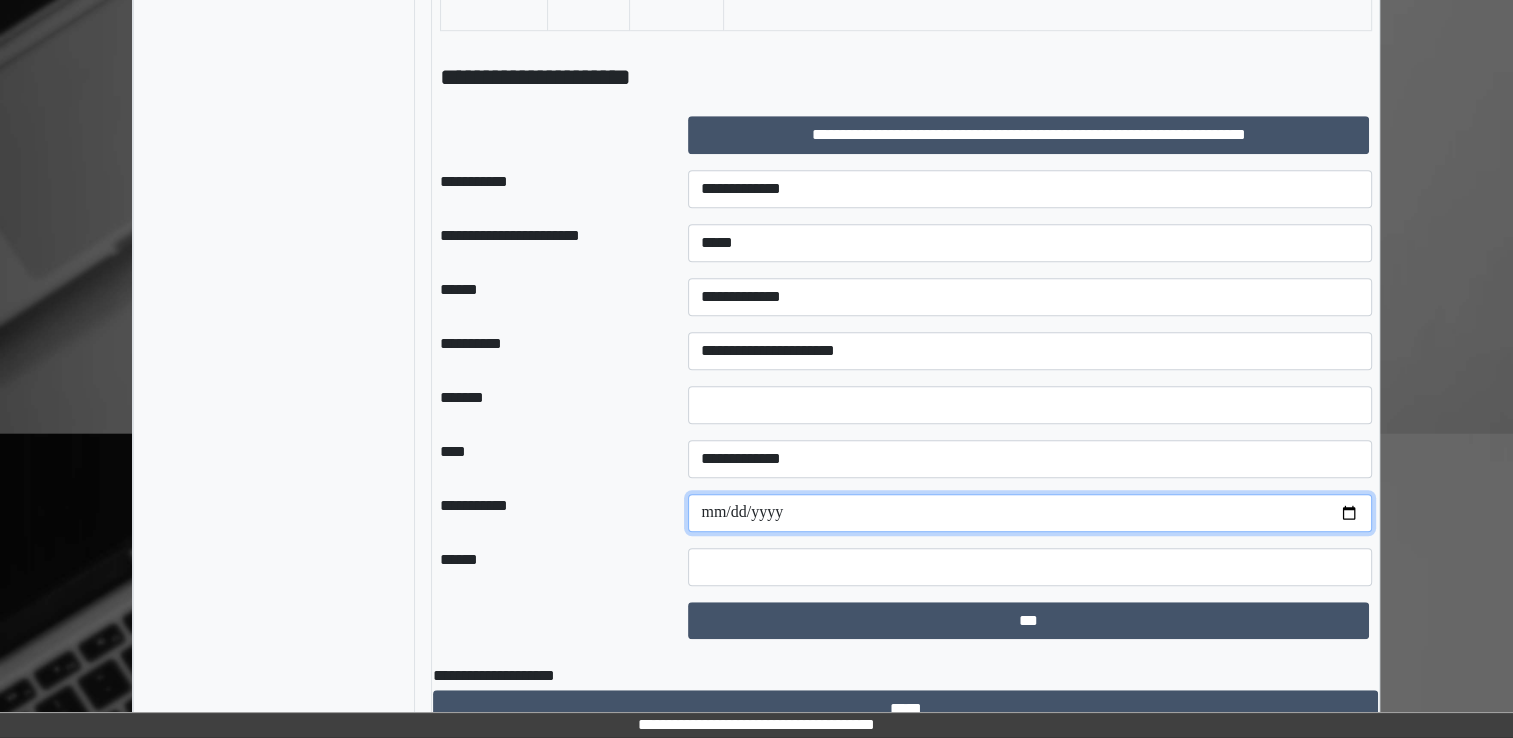 click at bounding box center (1030, 513) 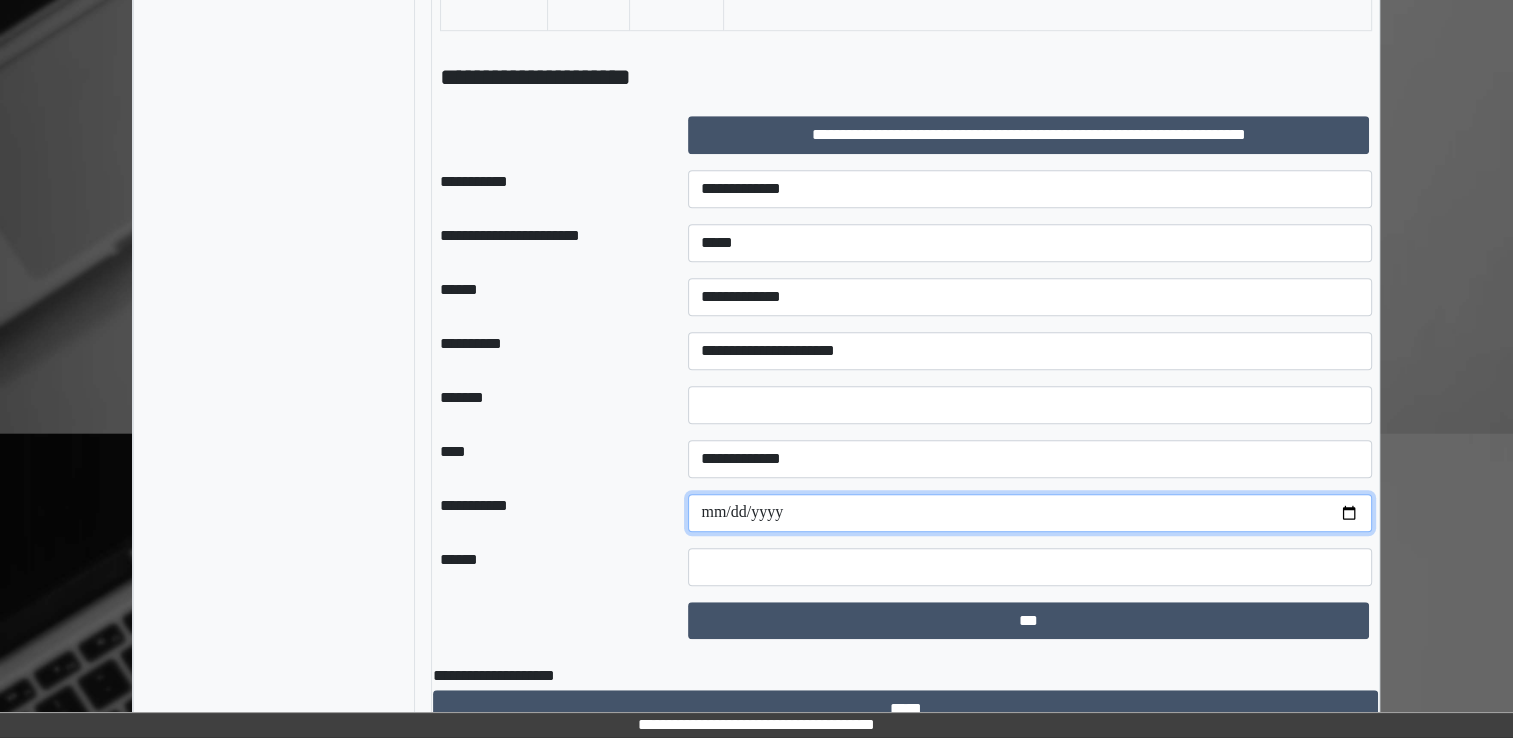 click at bounding box center (1030, 513) 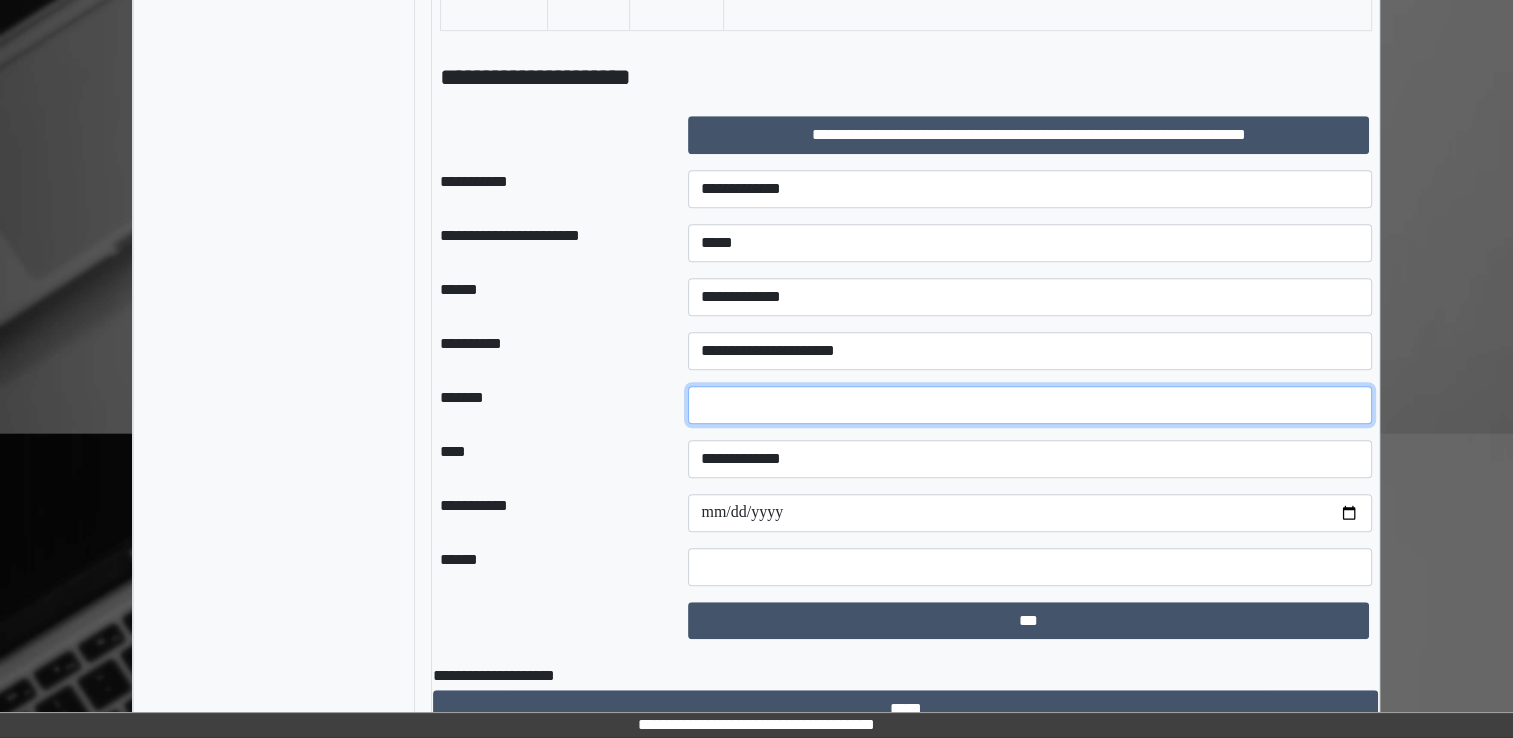 click at bounding box center [1030, 405] 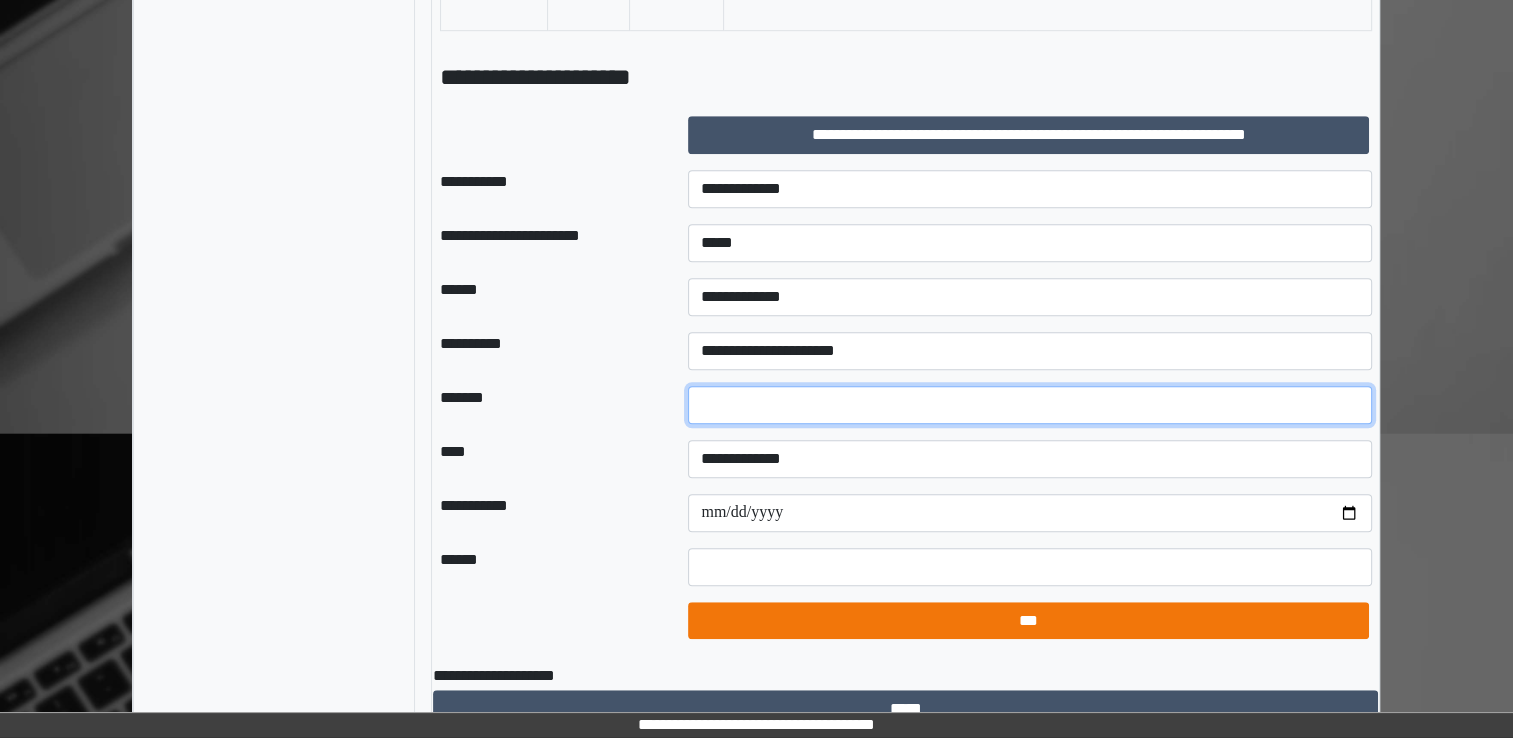 type on "**" 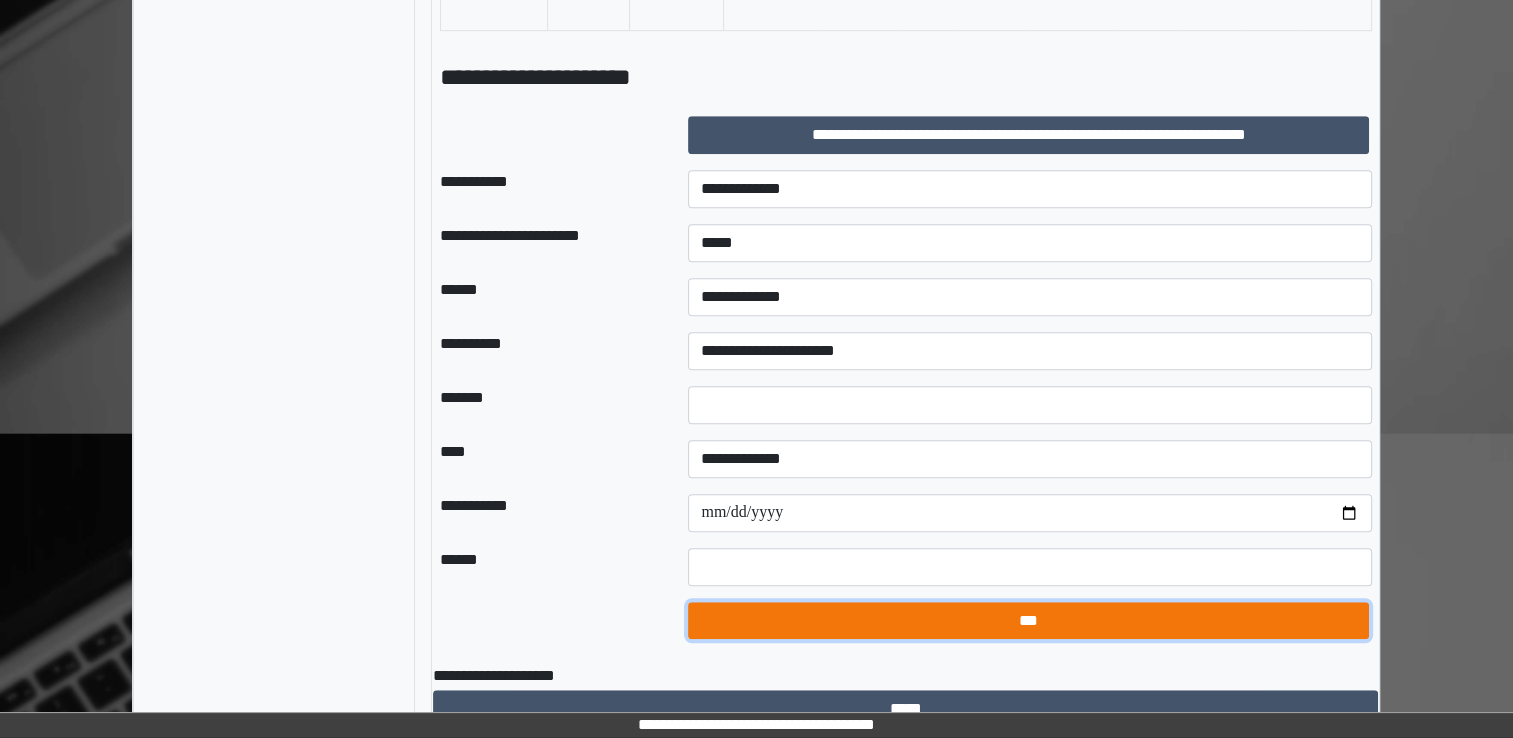 click on "***" at bounding box center (1028, 621) 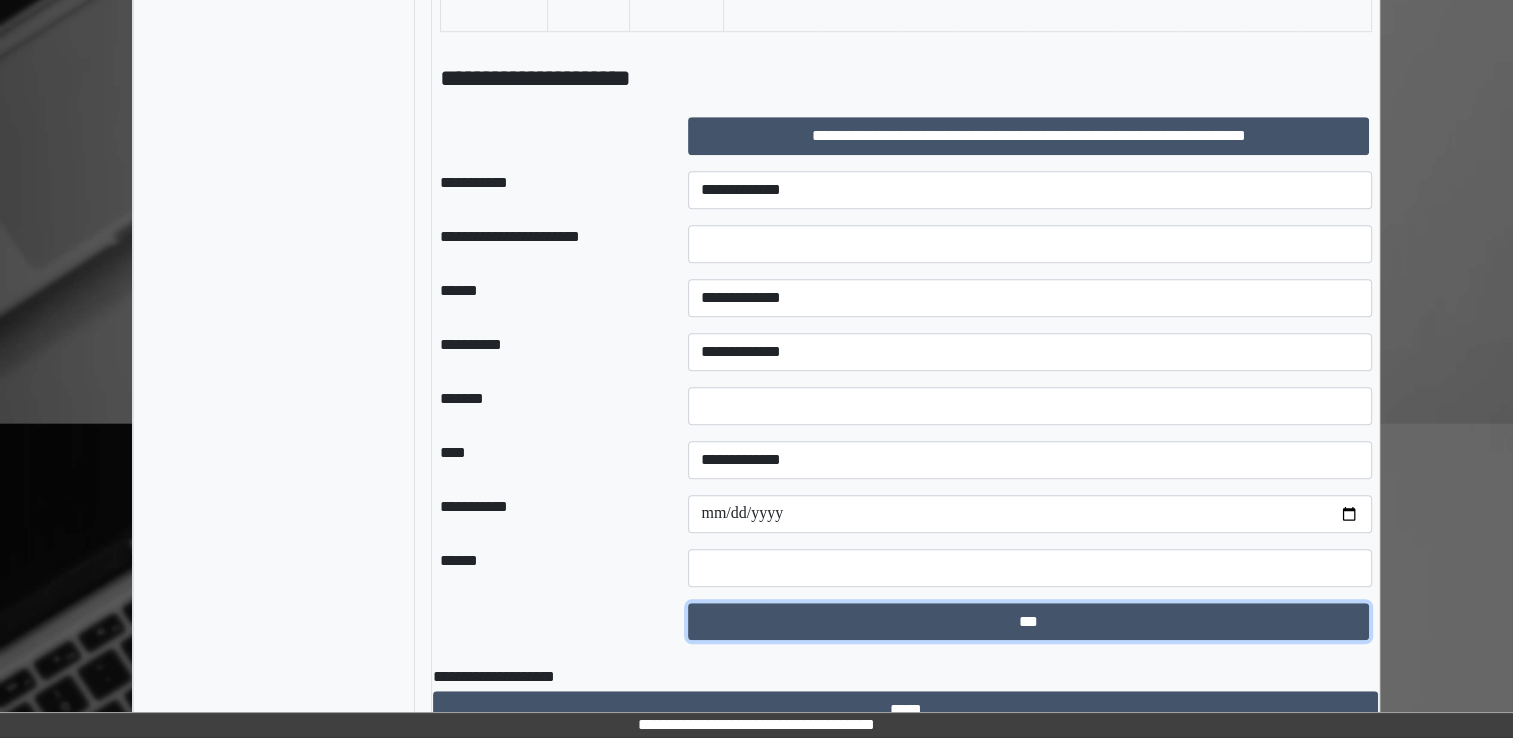 scroll, scrollTop: 1397, scrollLeft: 0, axis: vertical 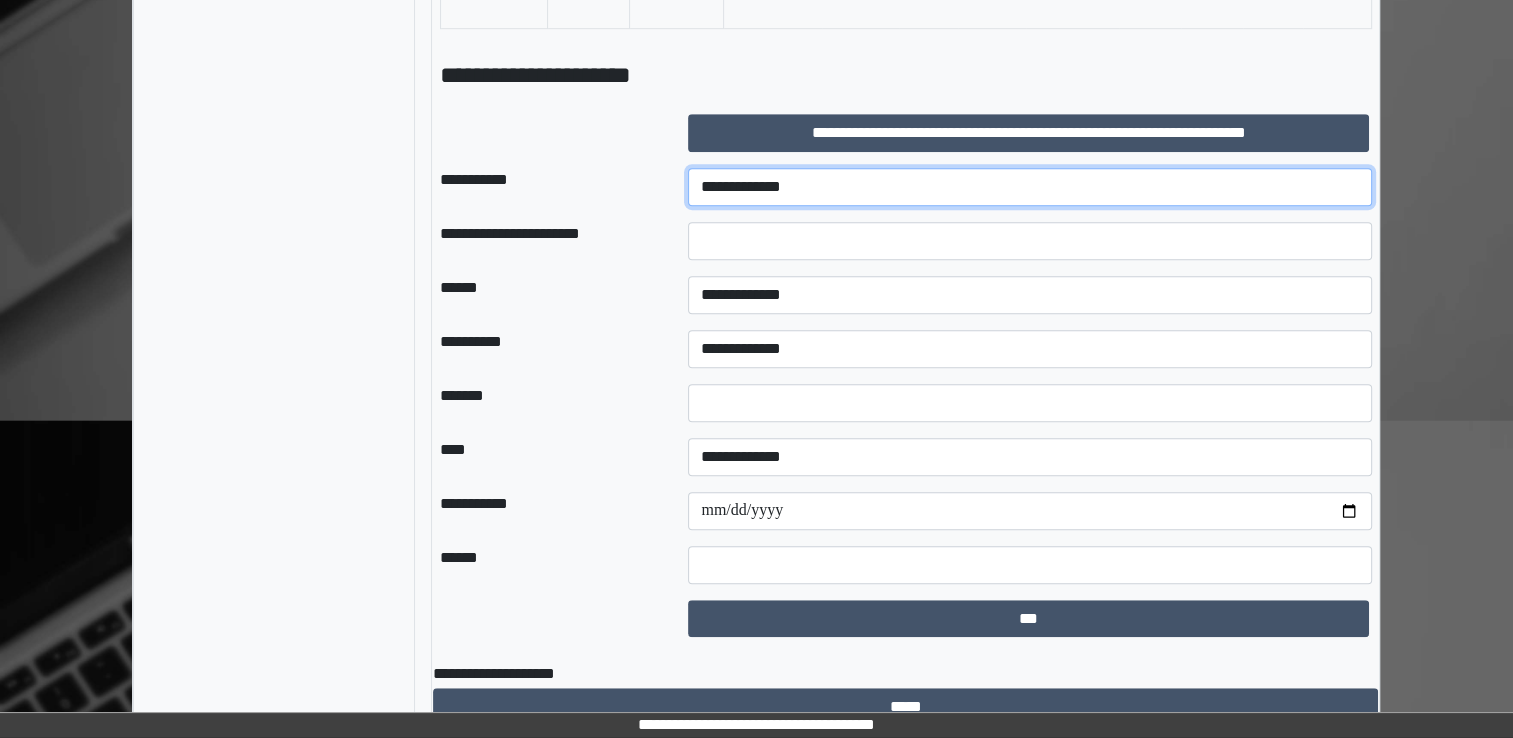 click on "**********" at bounding box center (1030, 187) 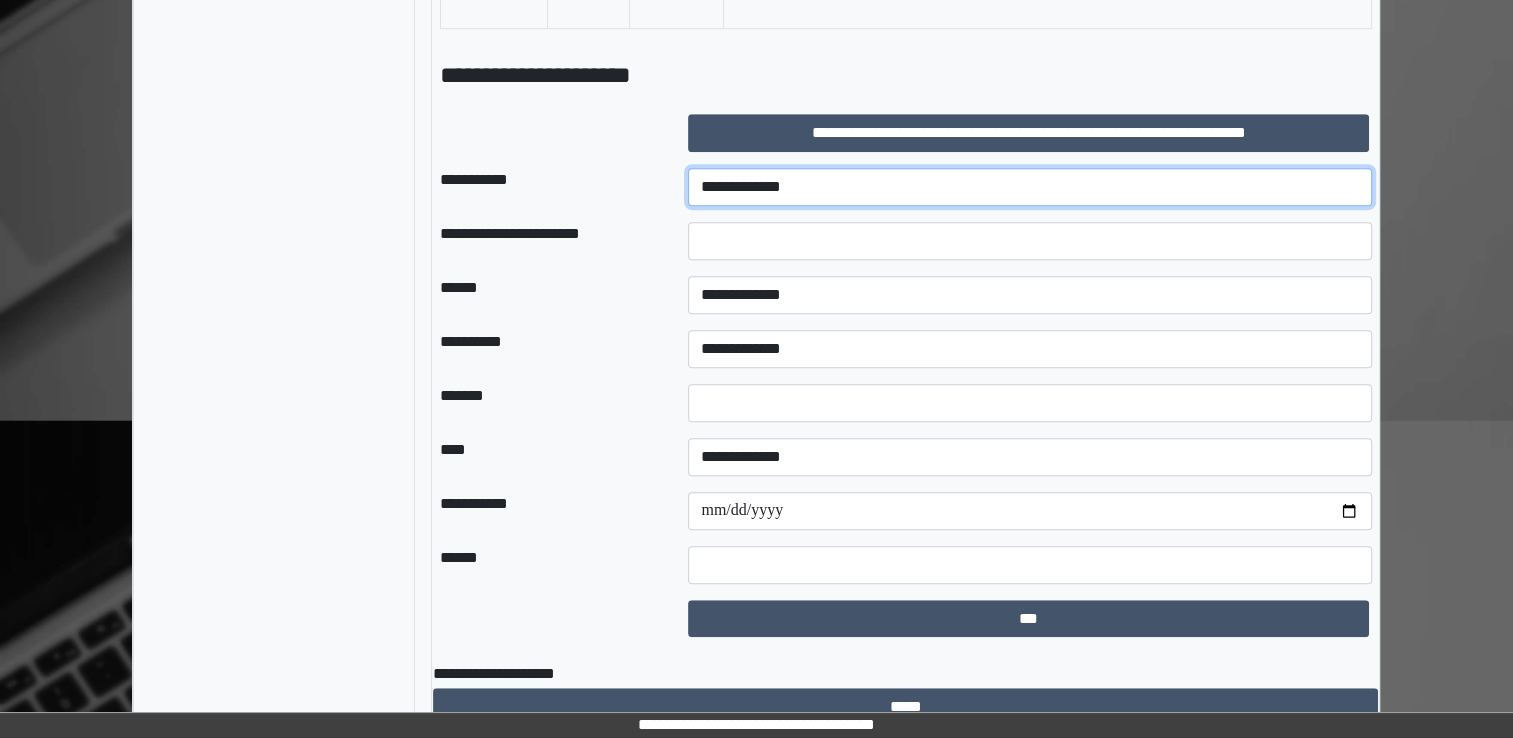 select on "***" 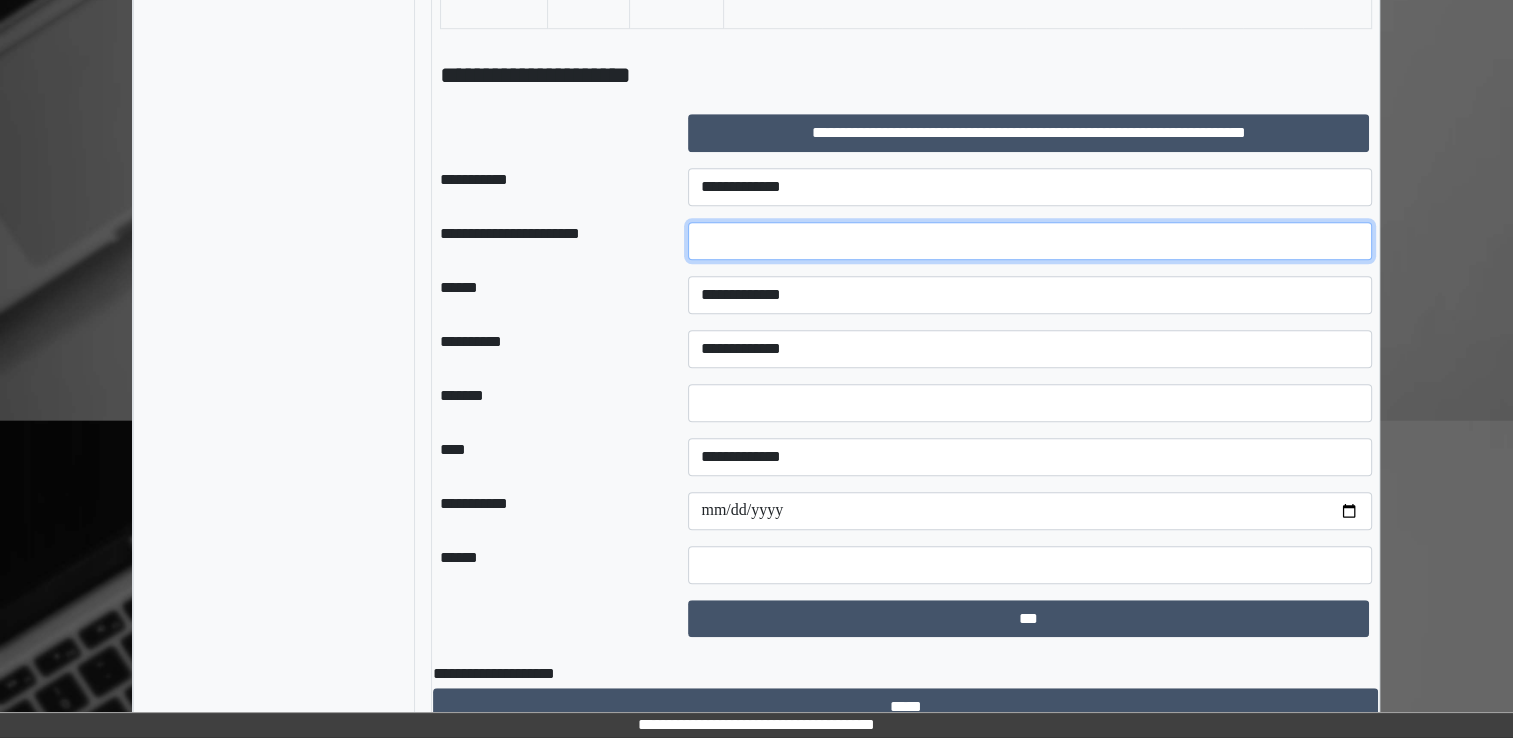 click at bounding box center (1030, 241) 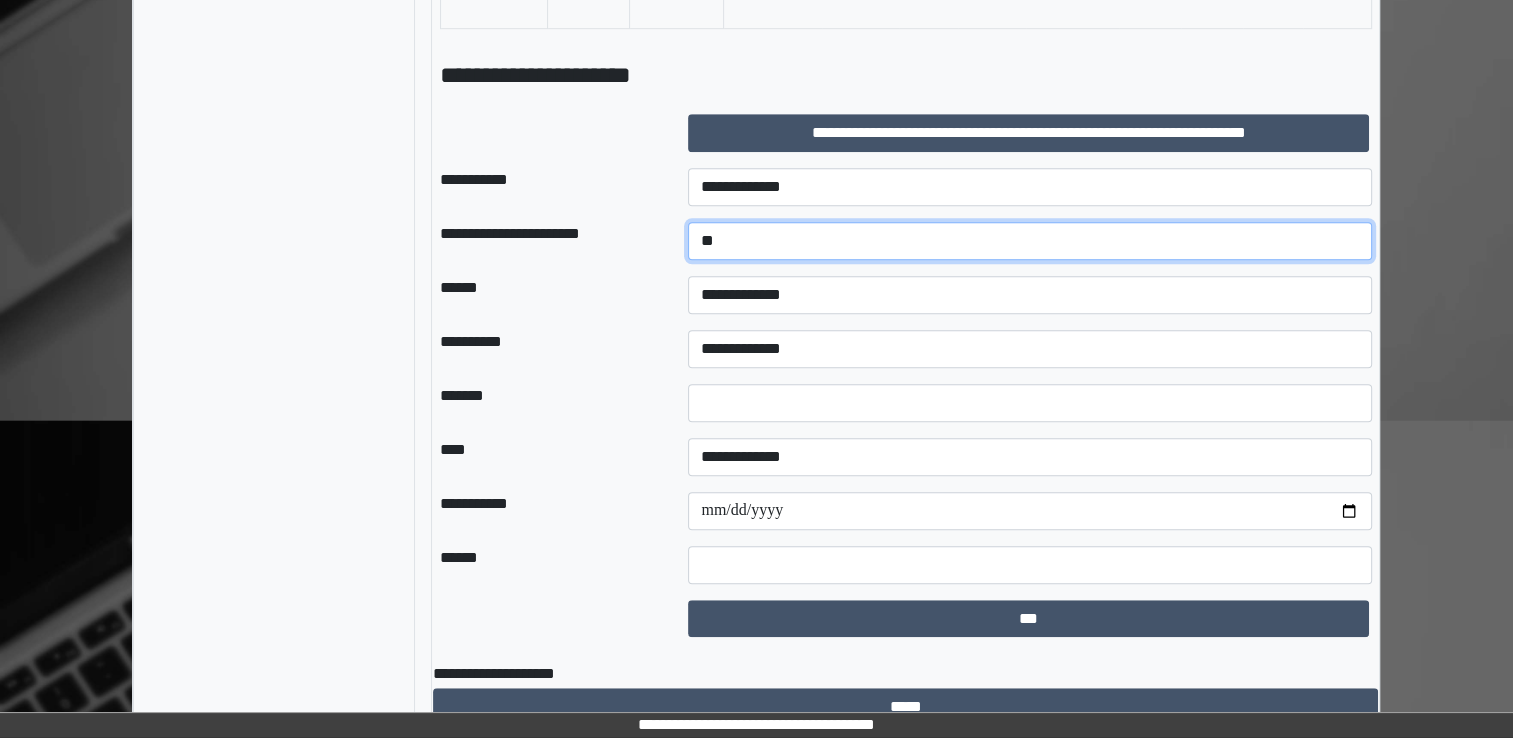 type on "*****" 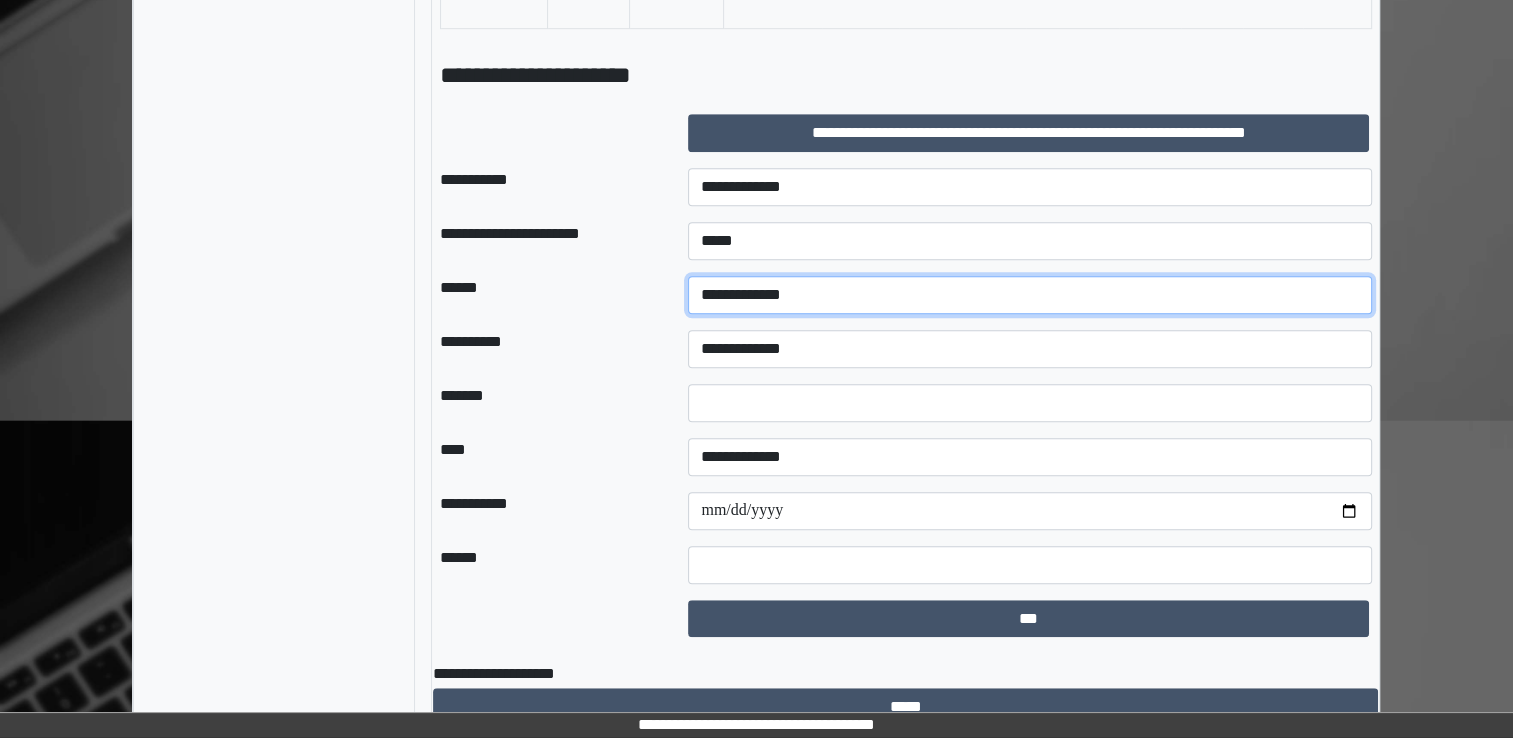 click on "**********" at bounding box center (1030, 295) 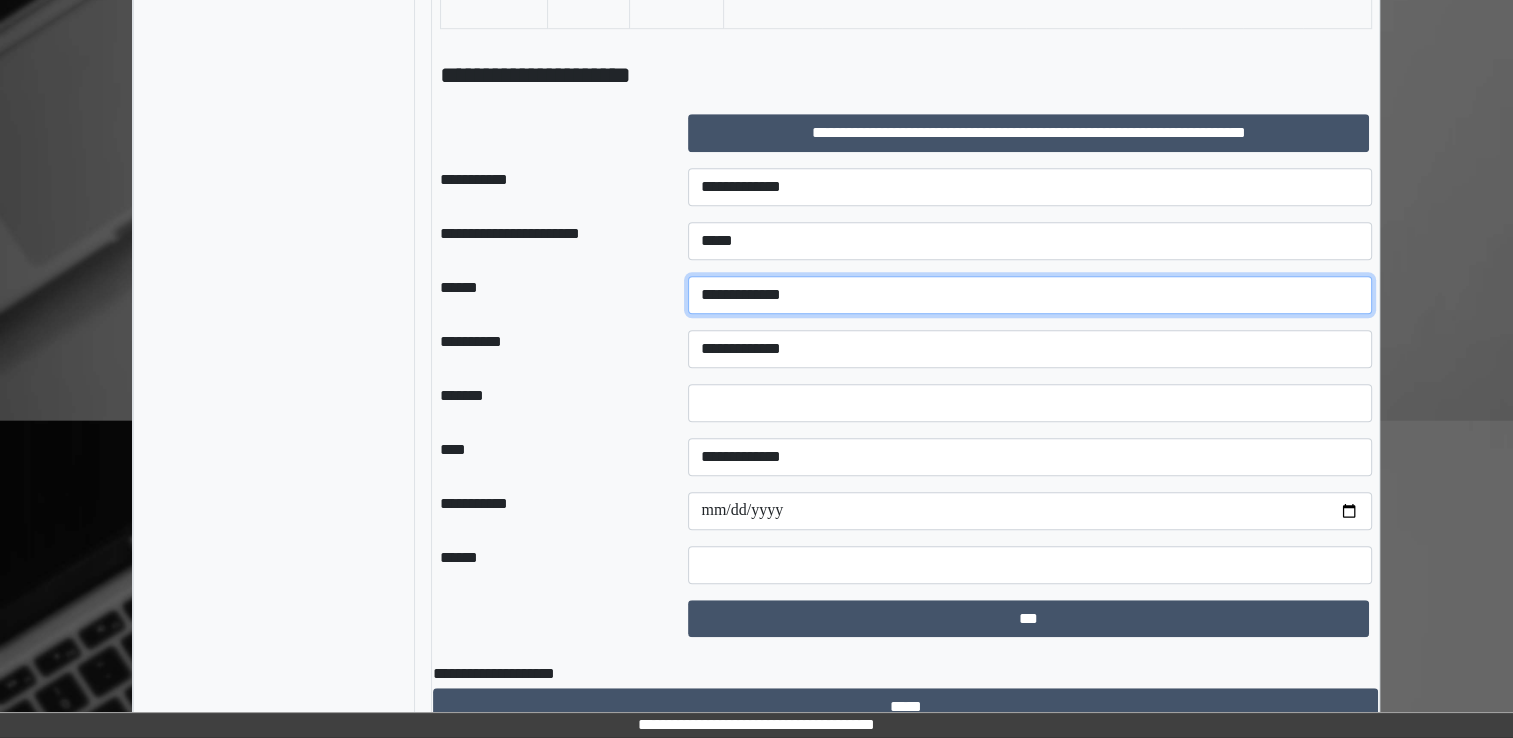 select on "*" 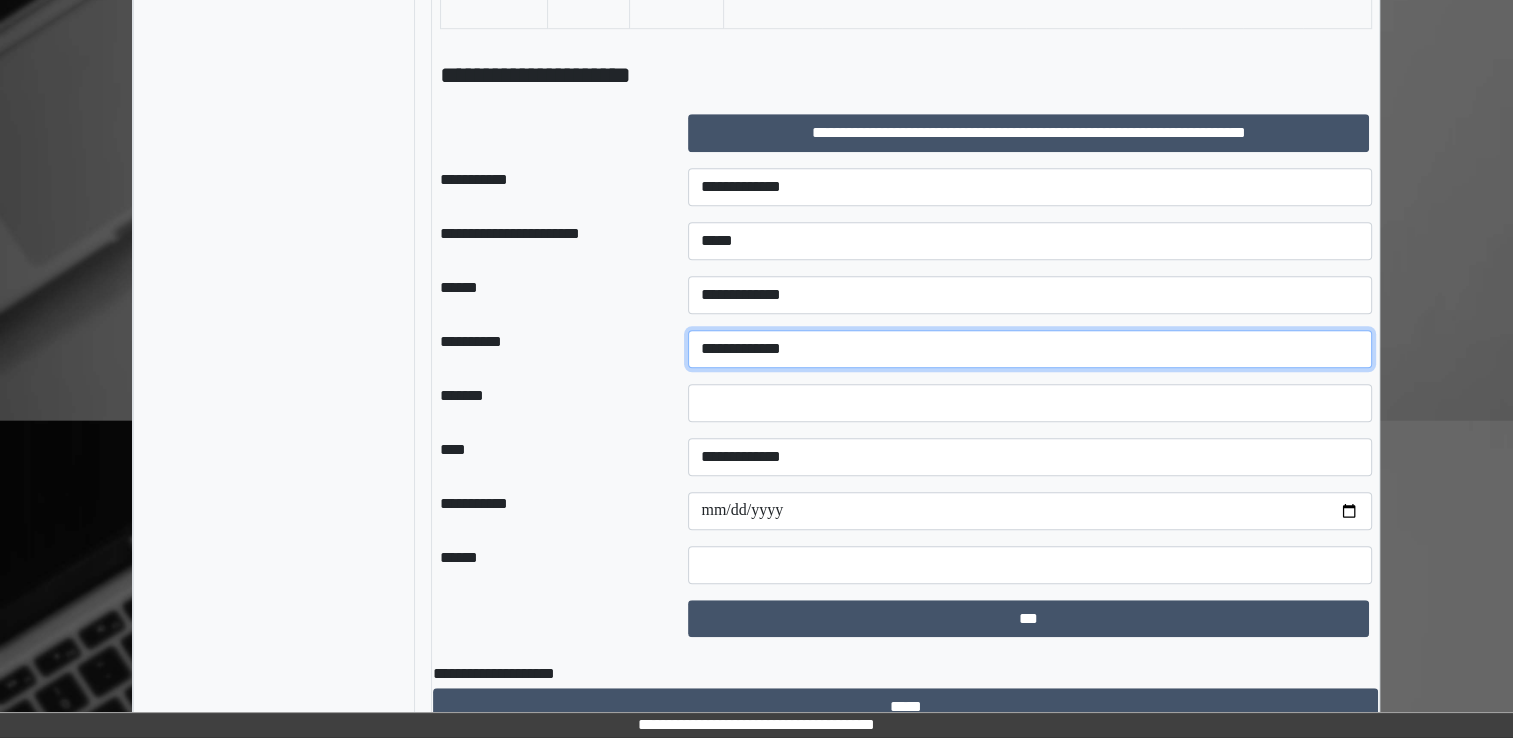 click on "**********" at bounding box center [1030, 349] 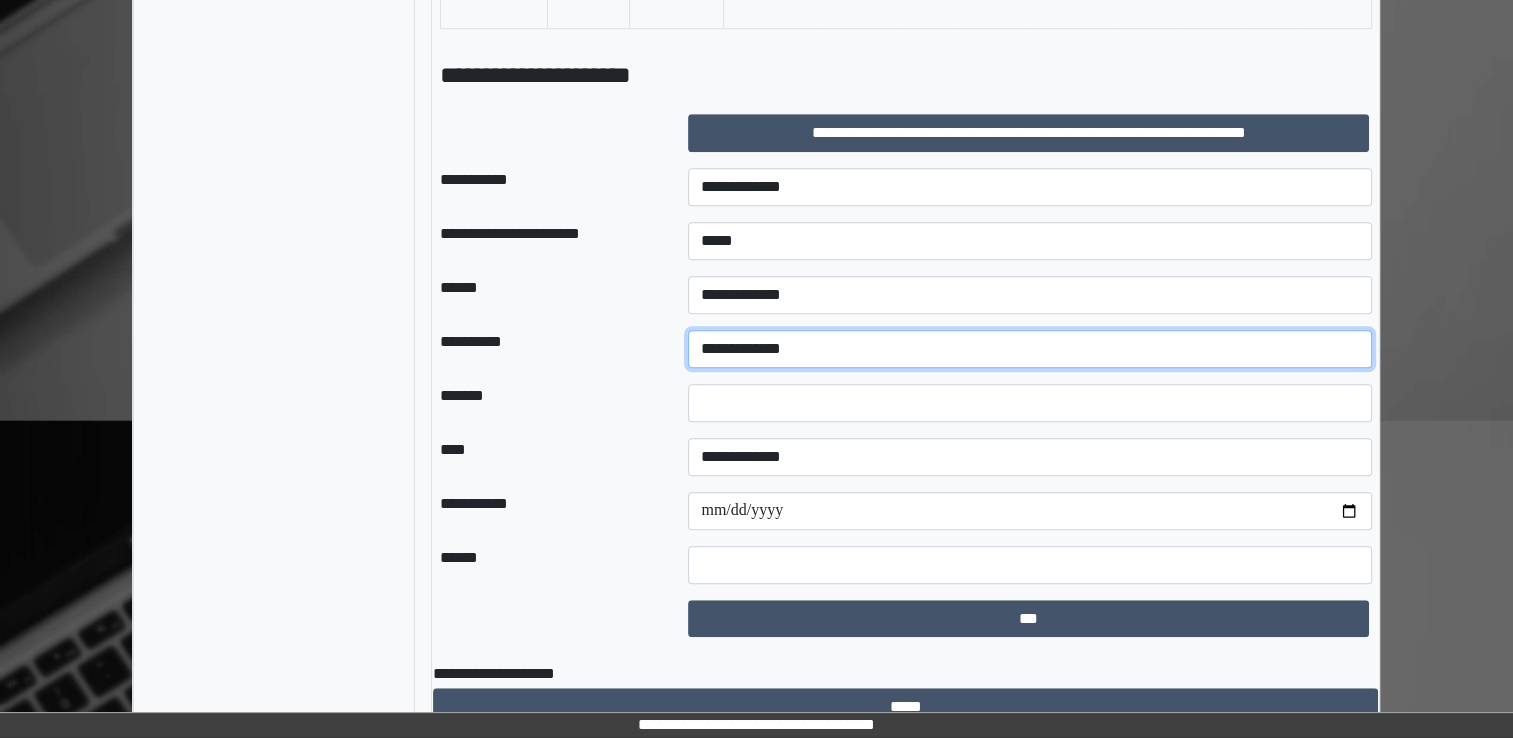 select on "*" 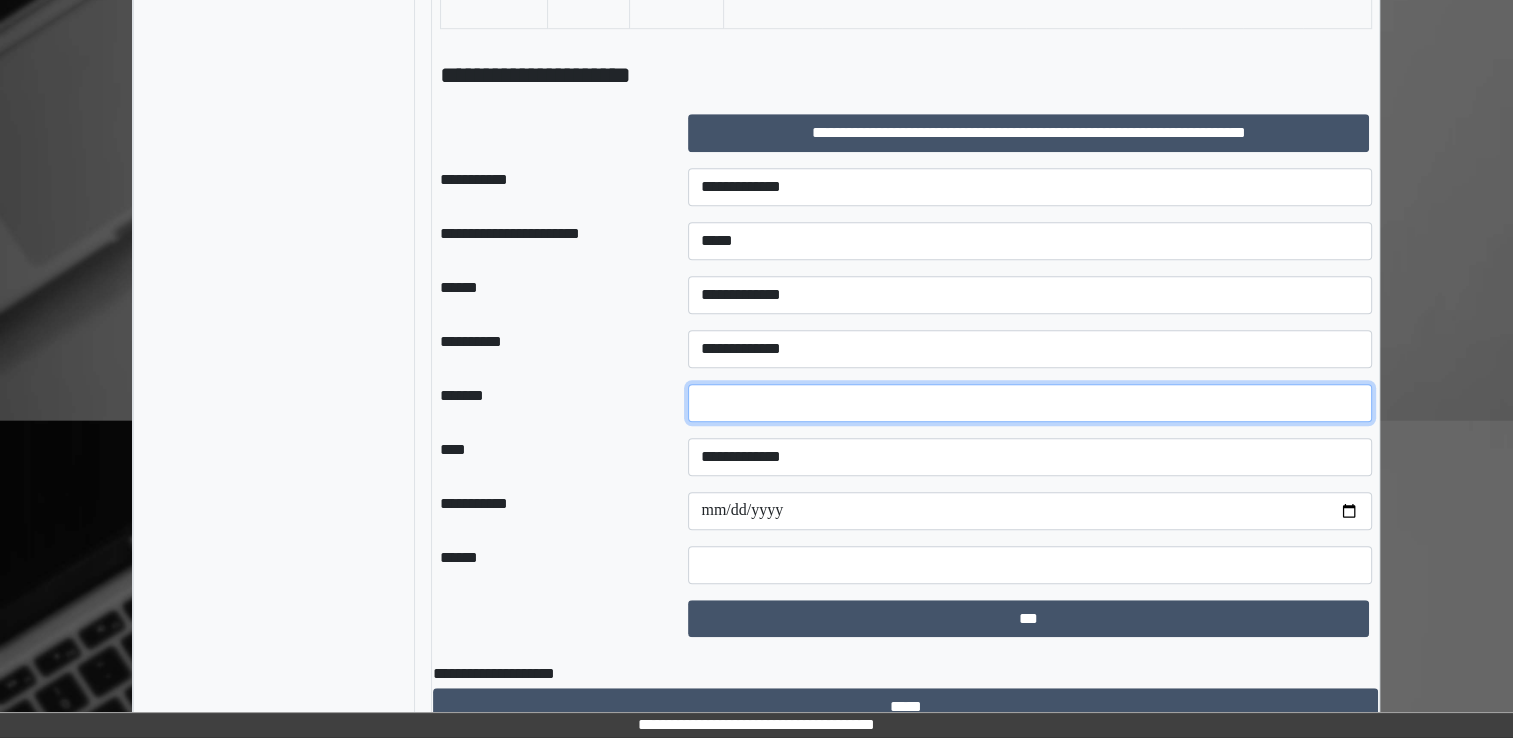 click on "*" at bounding box center [1030, 403] 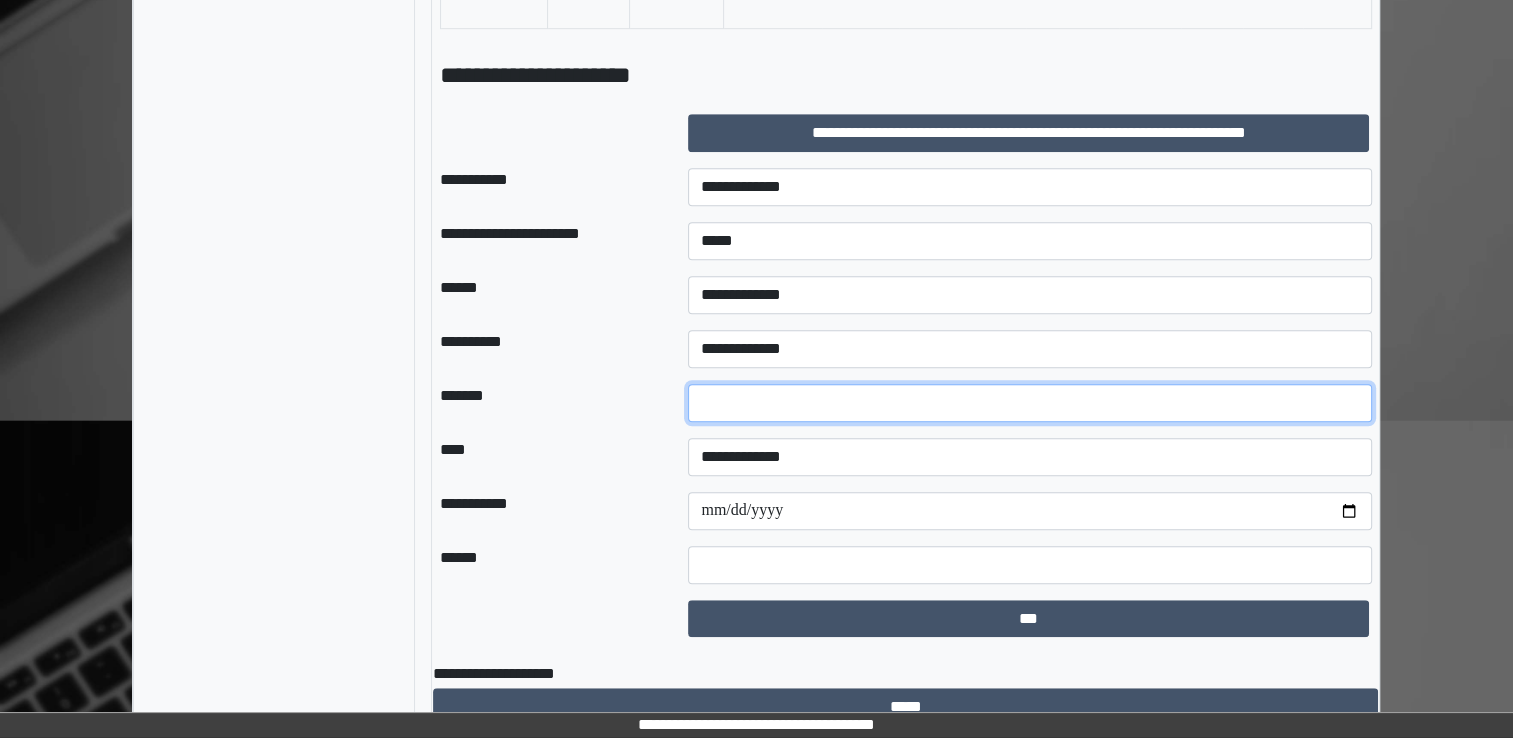 type on "**" 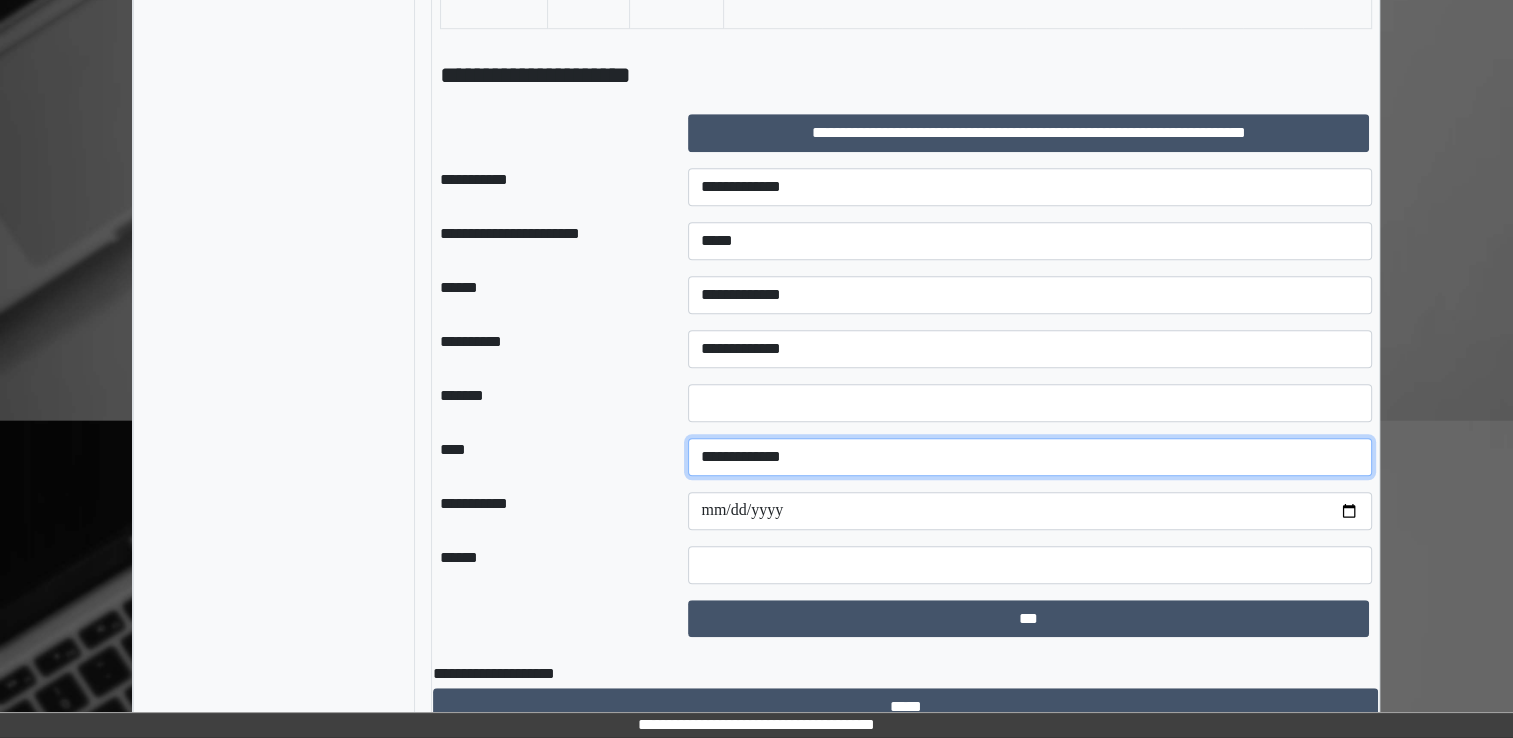 click on "**********" at bounding box center [1030, 457] 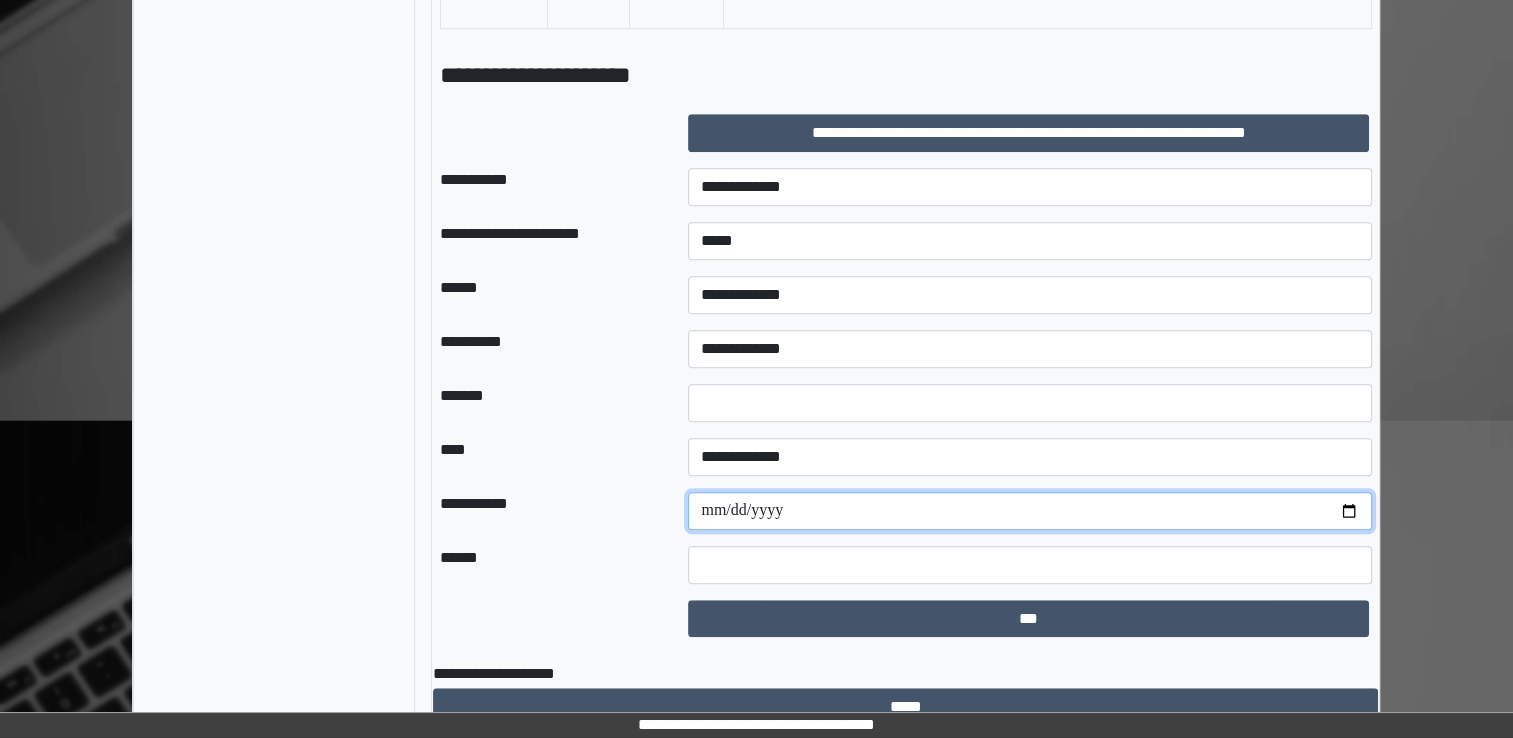 click on "**********" at bounding box center (1030, 511) 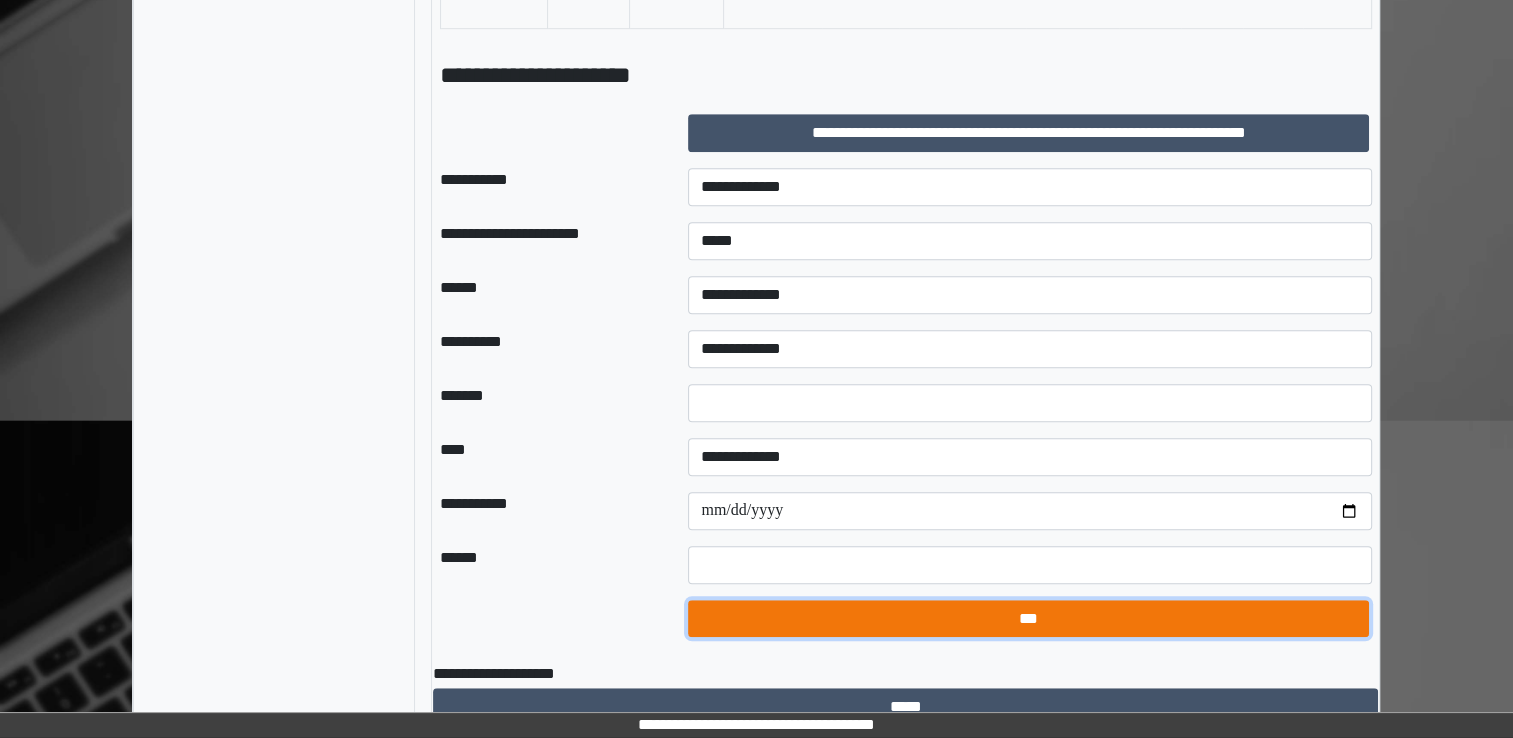 click on "***" at bounding box center [1028, 619] 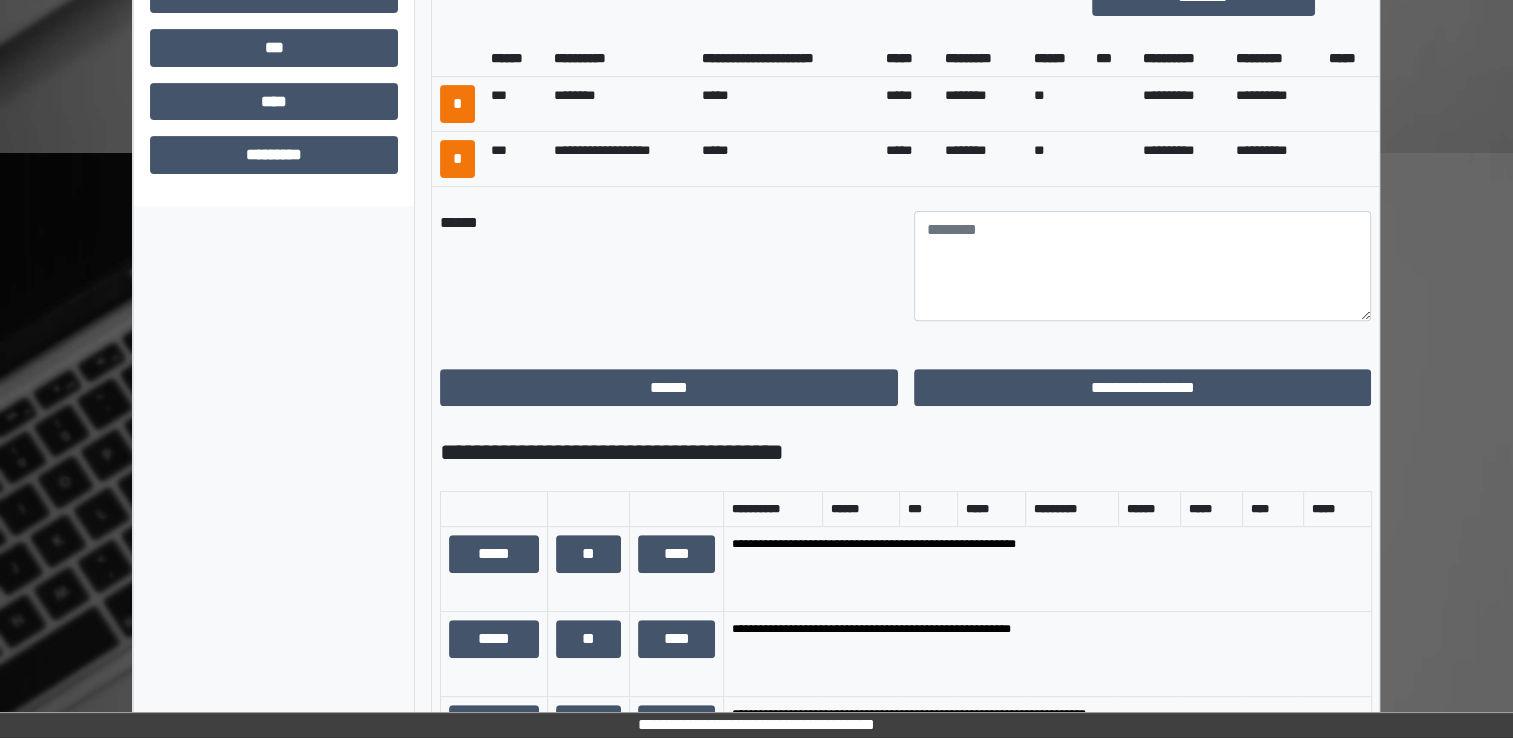 scroll, scrollTop: 697, scrollLeft: 0, axis: vertical 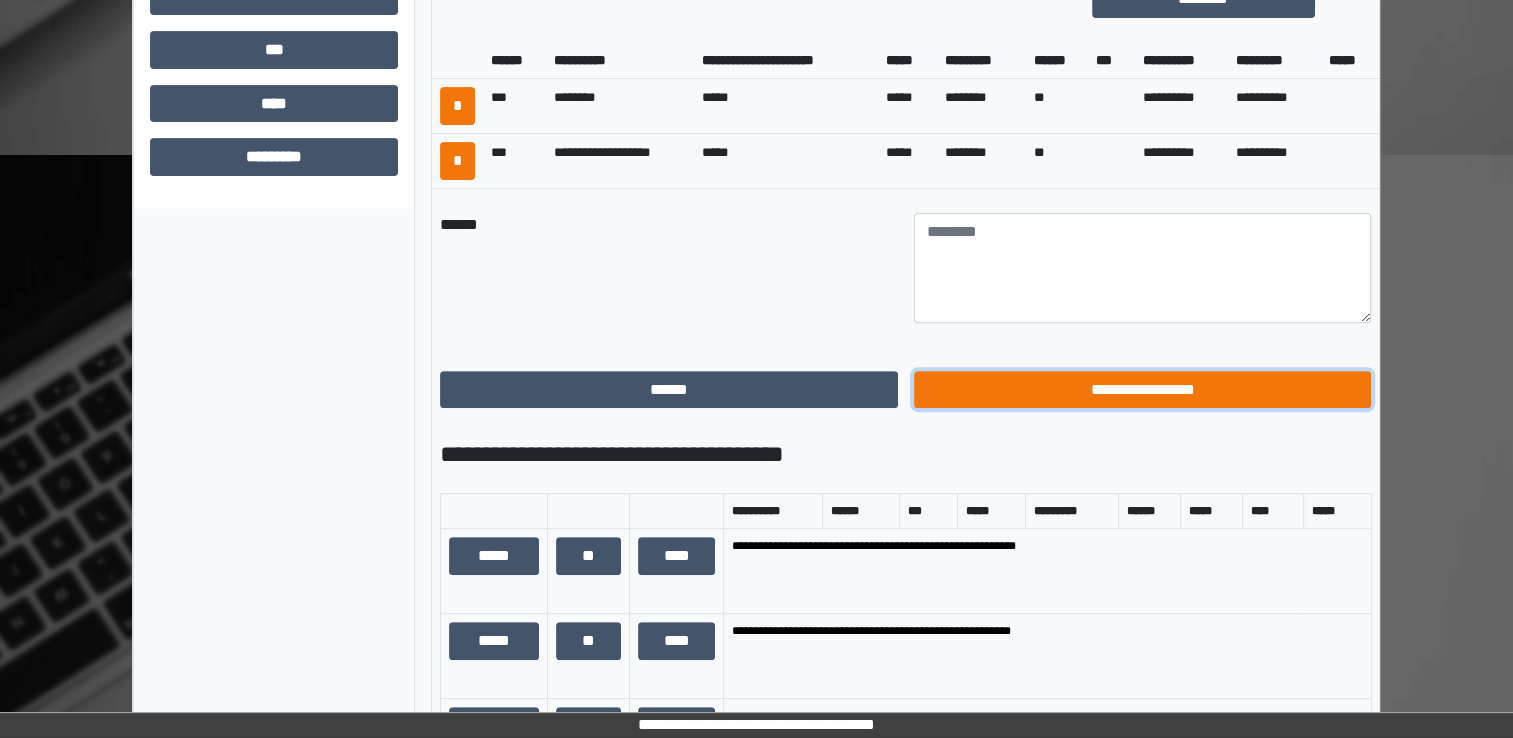 click on "**********" at bounding box center [1143, 390] 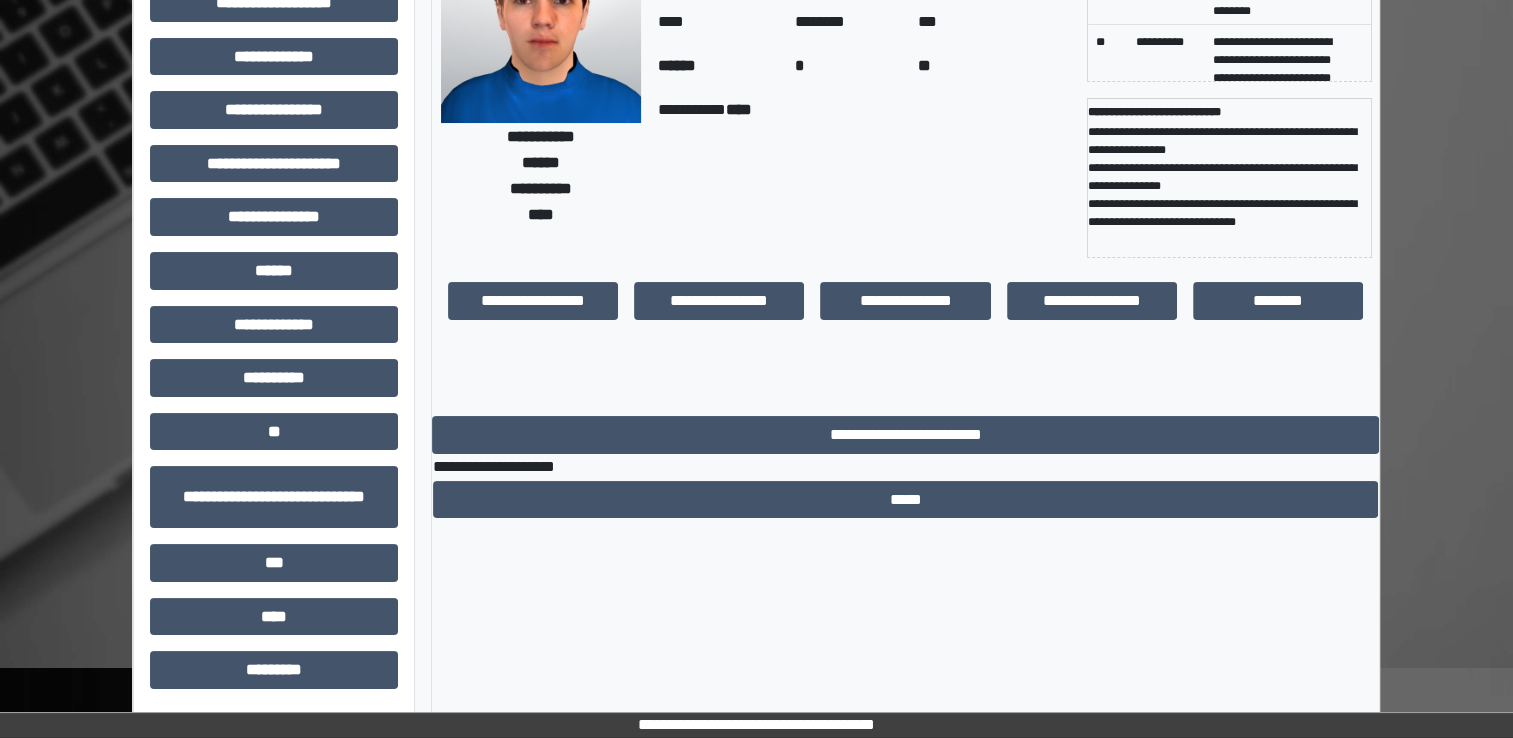 scroll, scrollTop: 184, scrollLeft: 0, axis: vertical 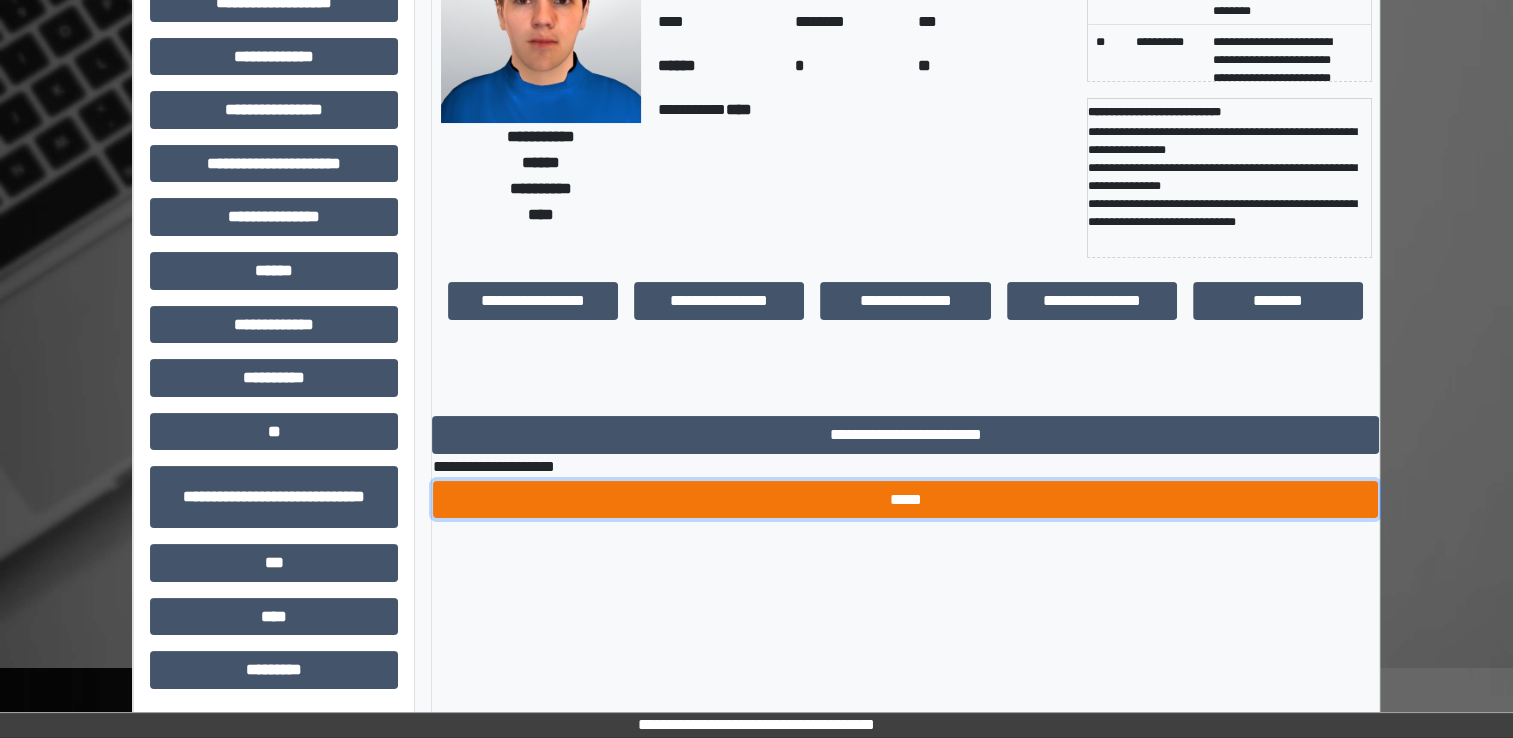 click on "*****" at bounding box center [905, 500] 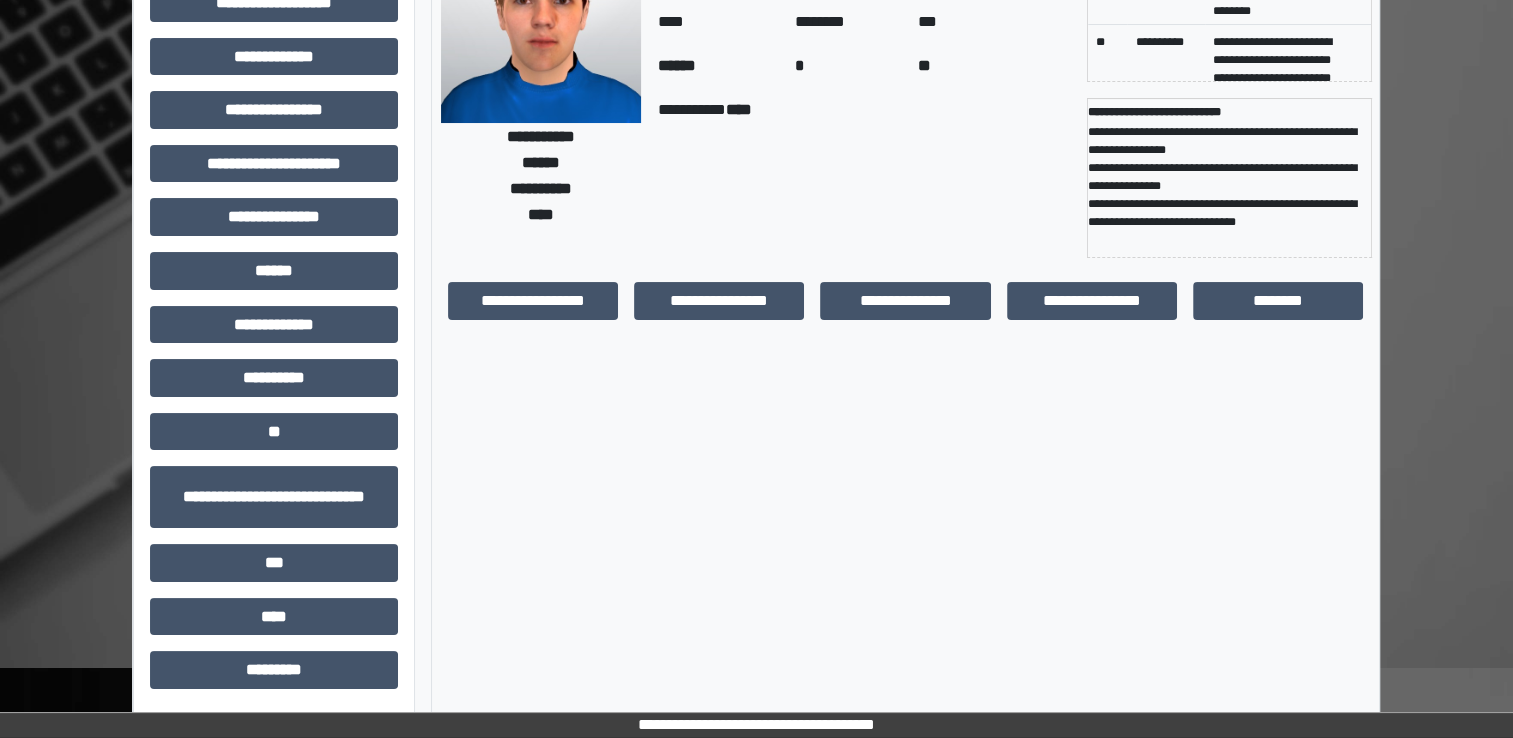 scroll, scrollTop: 0, scrollLeft: 0, axis: both 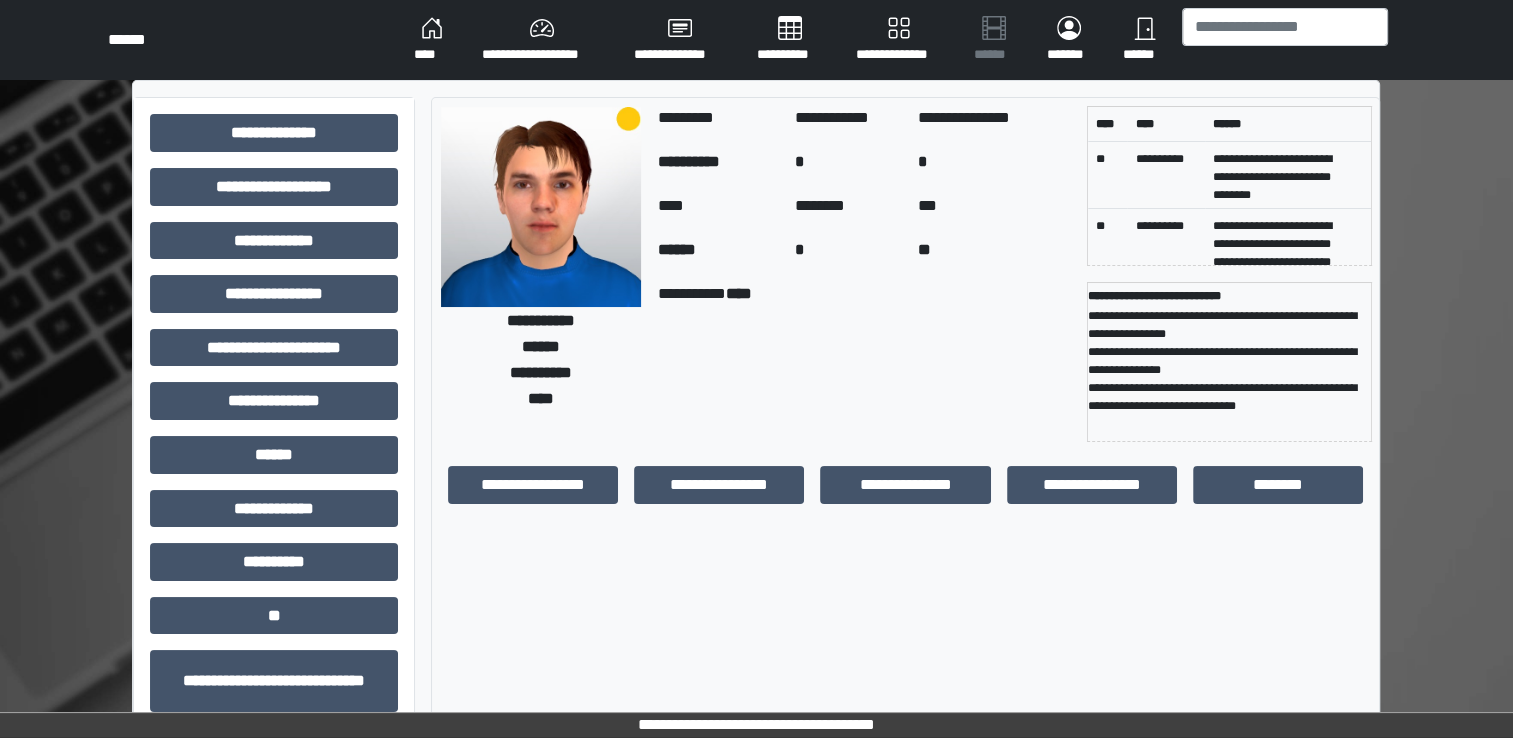 click on "****" at bounding box center (432, 40) 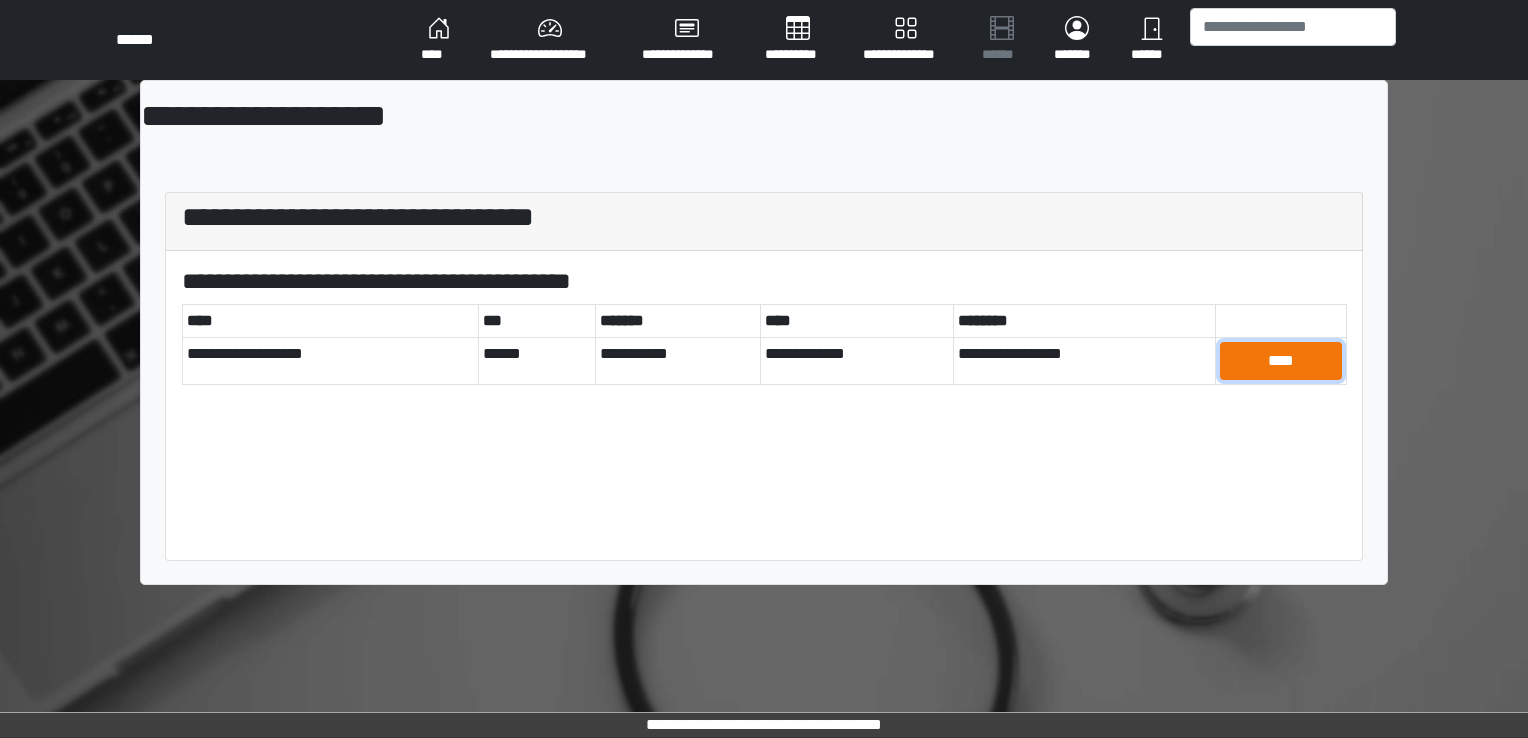 click on "****" at bounding box center [1281, 361] 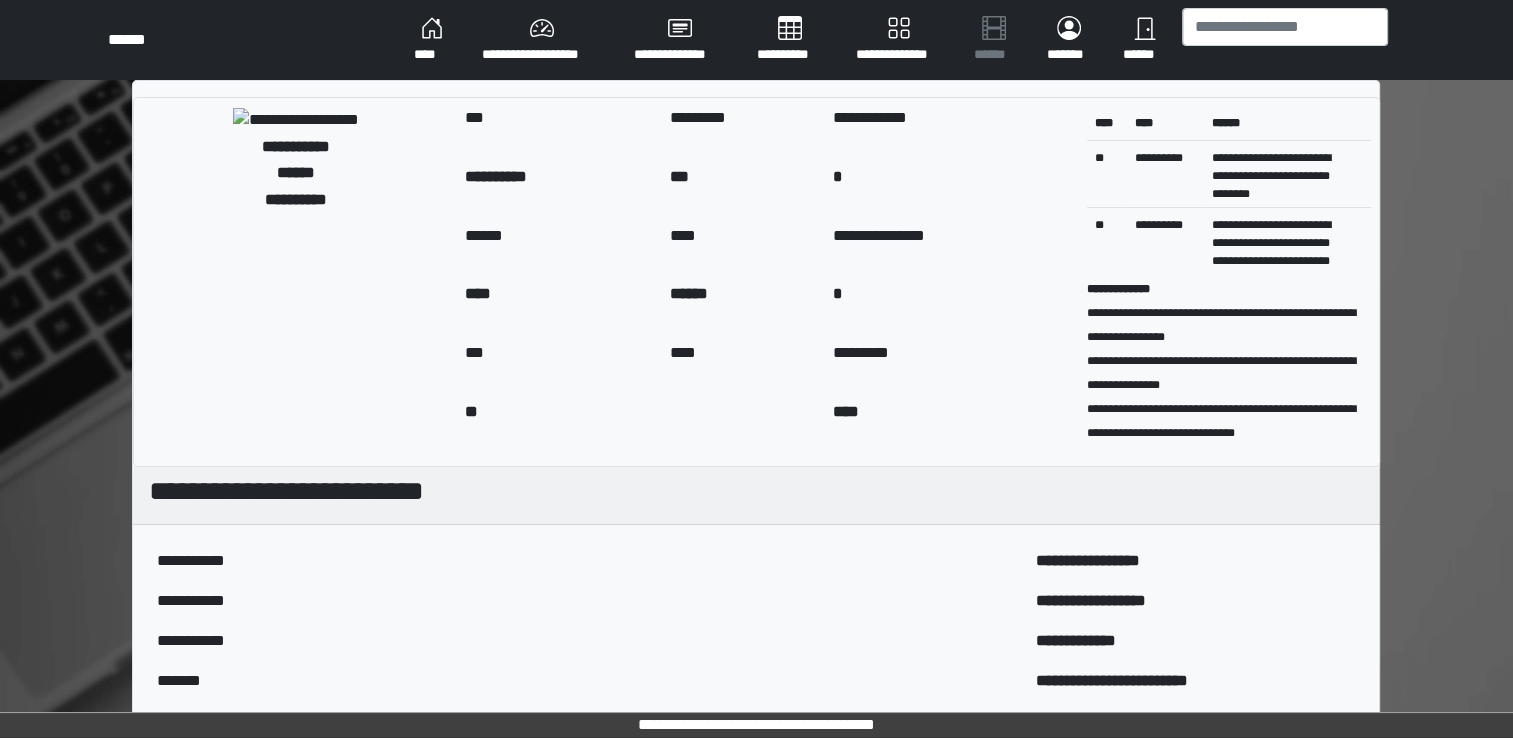 scroll, scrollTop: 8, scrollLeft: 0, axis: vertical 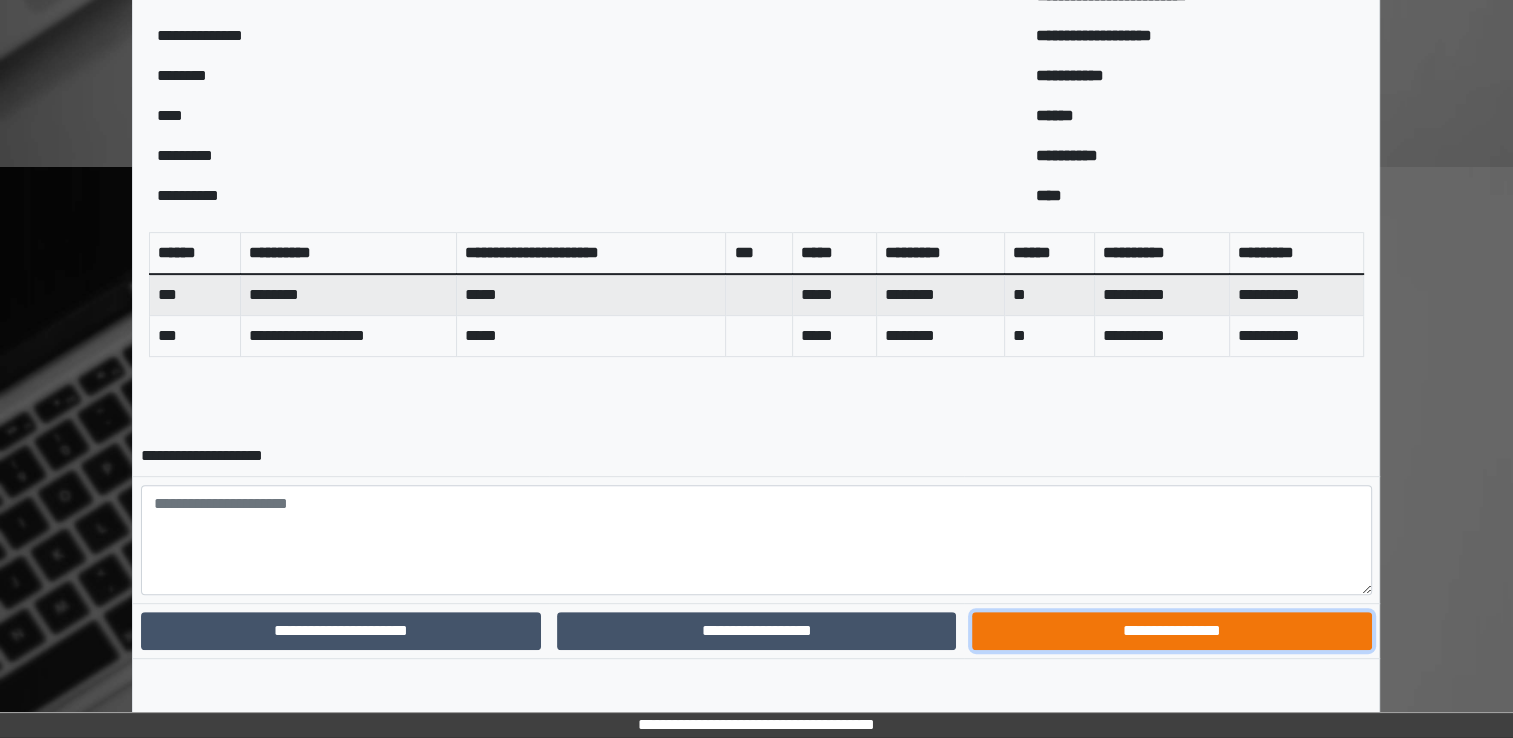 click on "**********" at bounding box center [1171, 631] 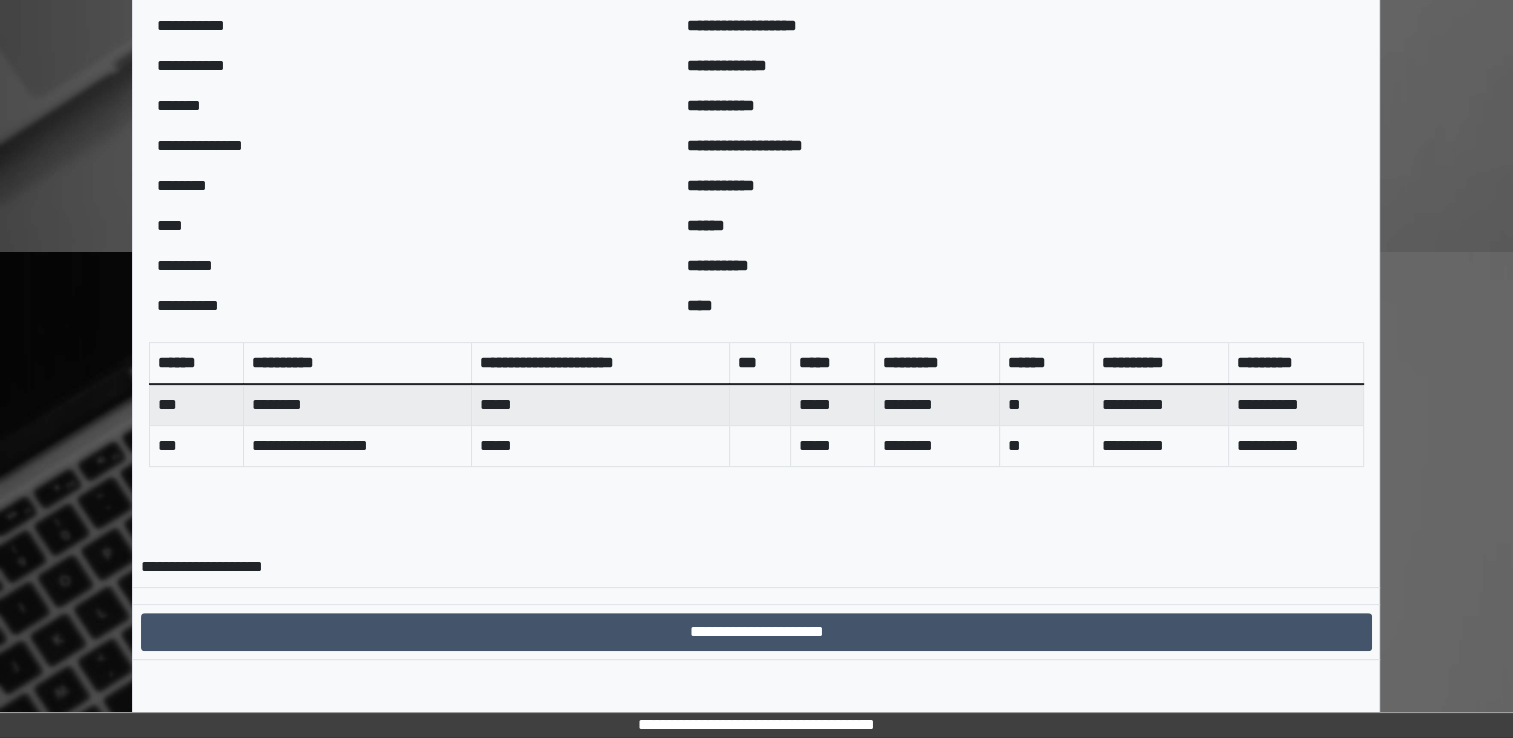 scroll, scrollTop: 600, scrollLeft: 0, axis: vertical 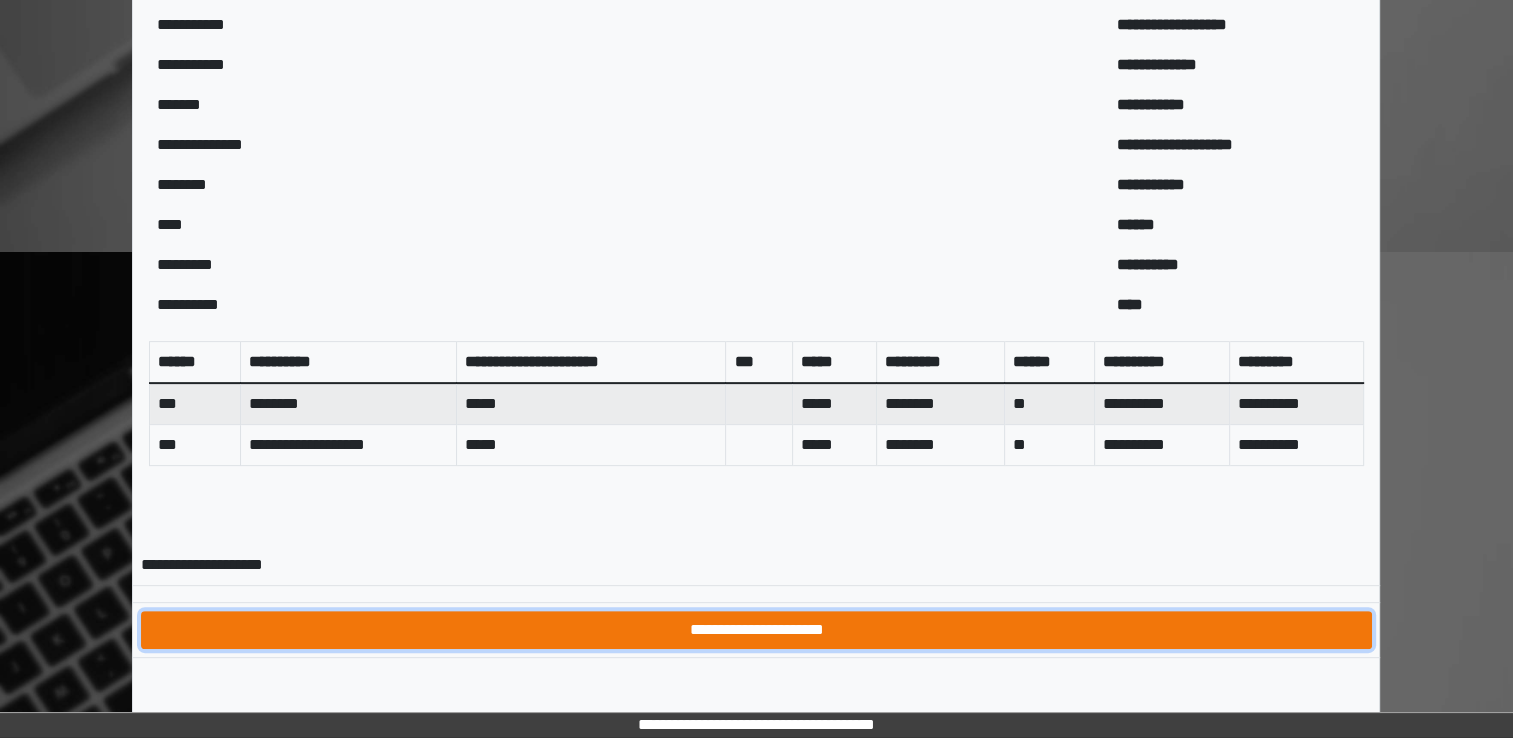 click on "**********" at bounding box center (756, 630) 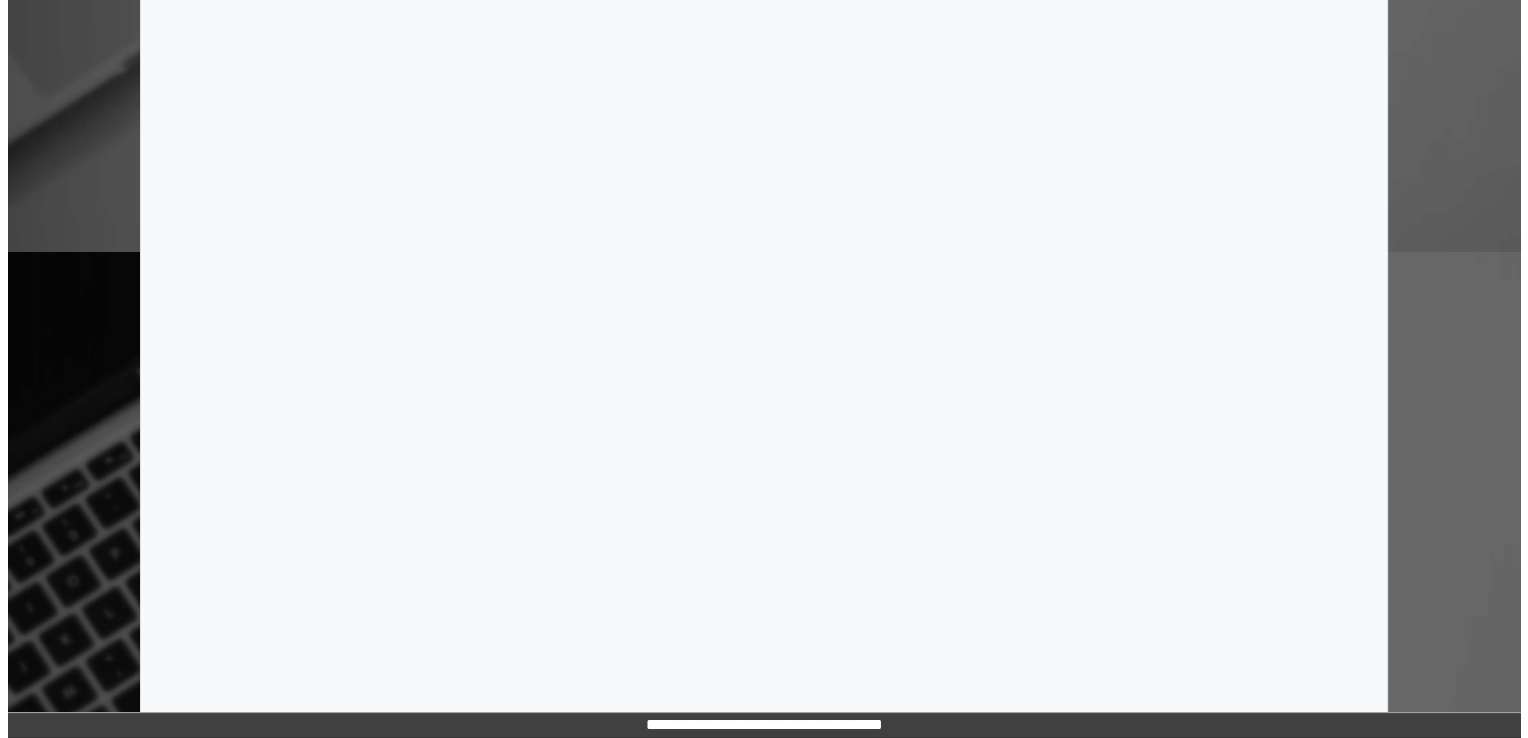 scroll, scrollTop: 0, scrollLeft: 0, axis: both 